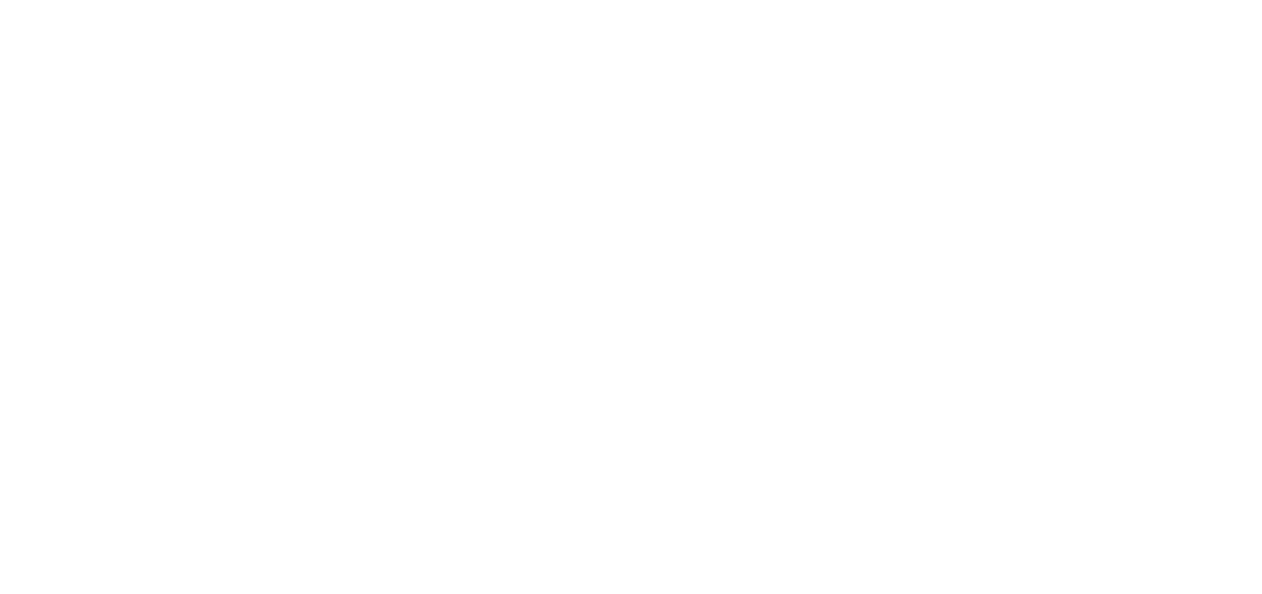 scroll, scrollTop: 0, scrollLeft: 0, axis: both 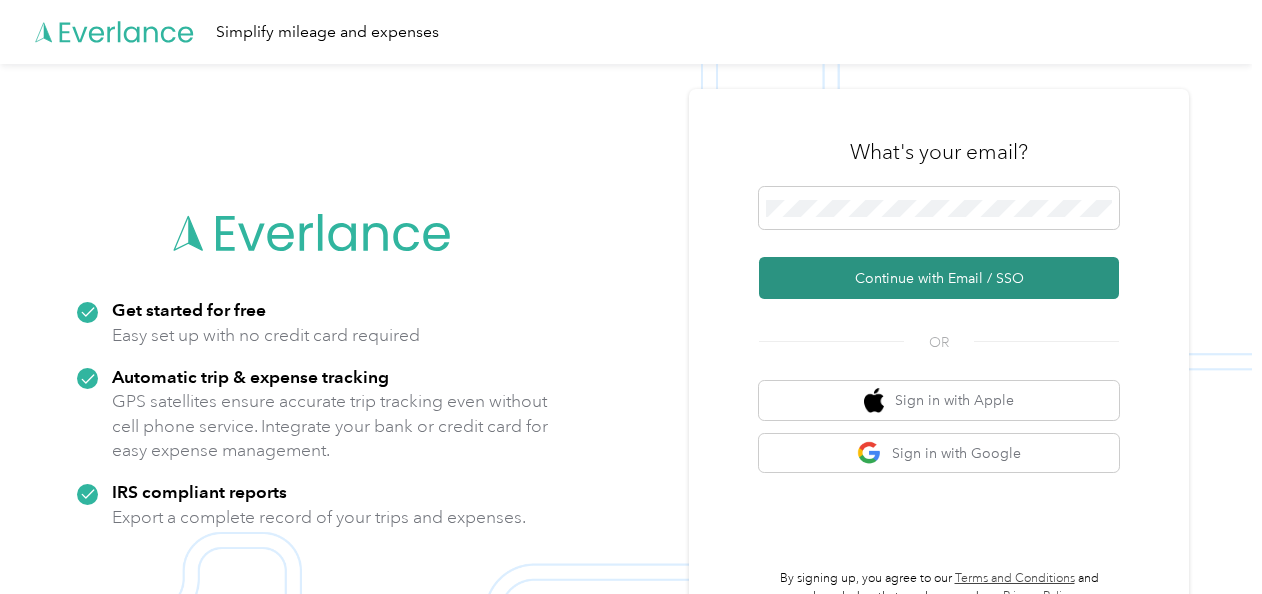 click on "Continue with Email / SSO" at bounding box center (939, 278) 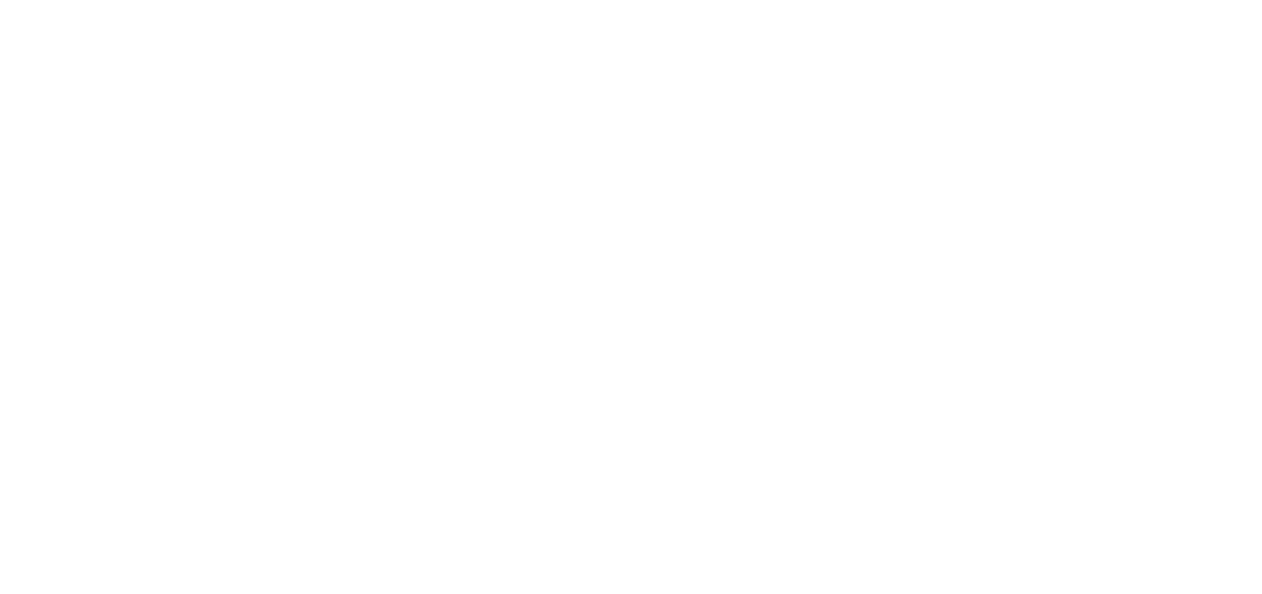 scroll, scrollTop: 0, scrollLeft: 0, axis: both 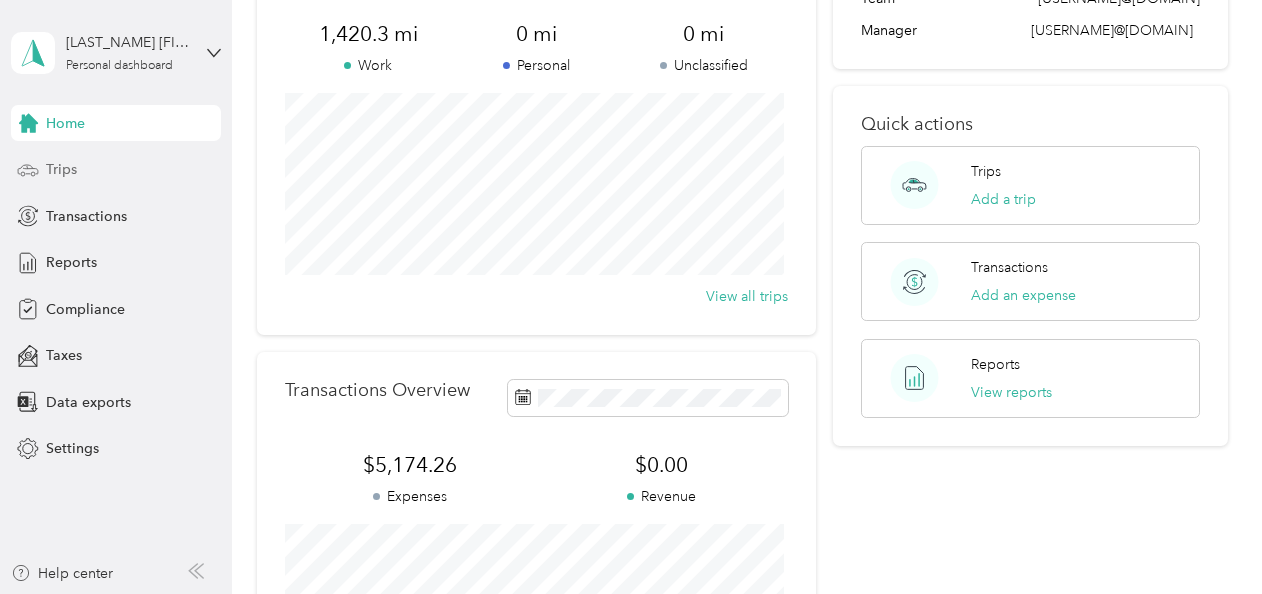 click on "Trips" at bounding box center [61, 169] 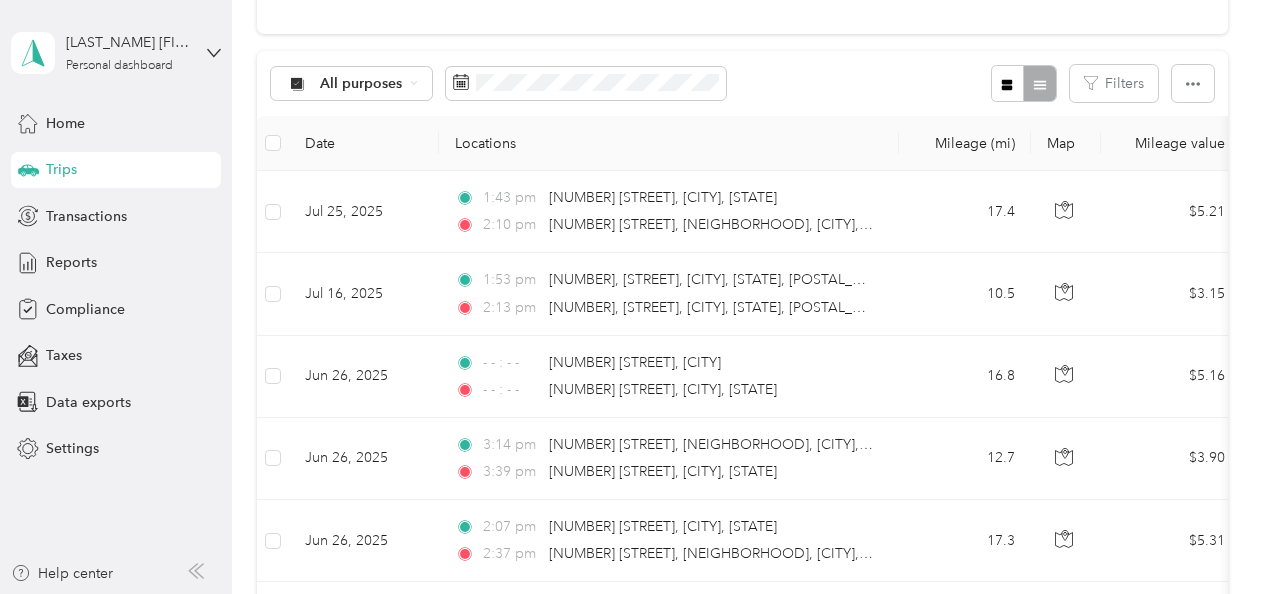scroll, scrollTop: 0, scrollLeft: 0, axis: both 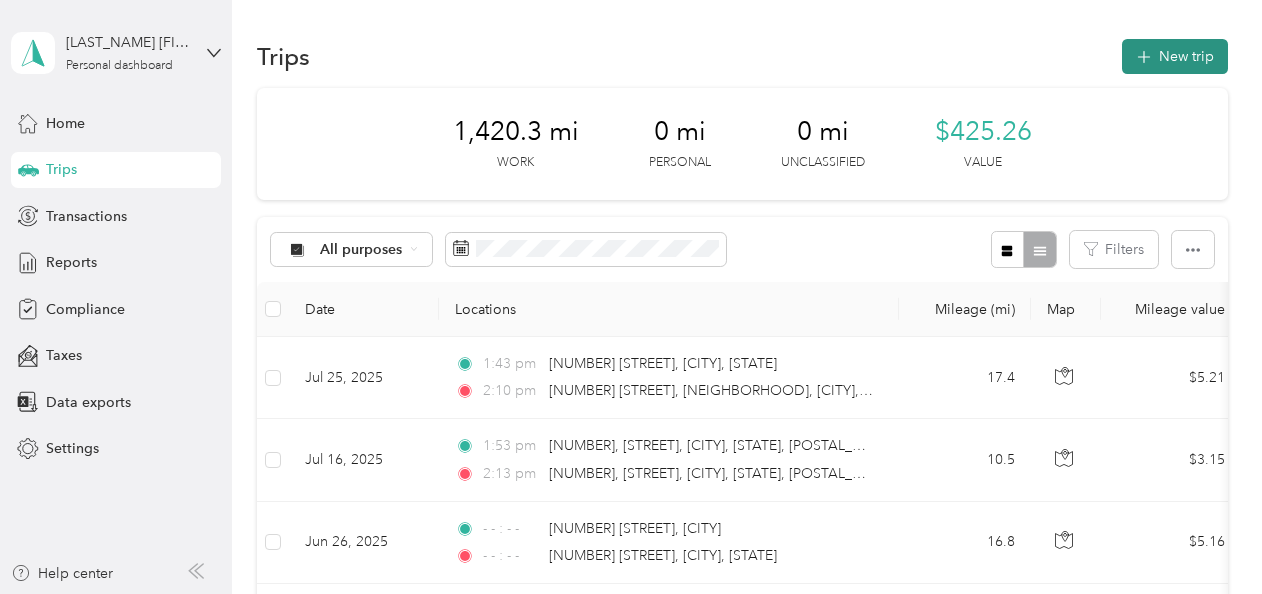 click on "New trip" at bounding box center (1175, 56) 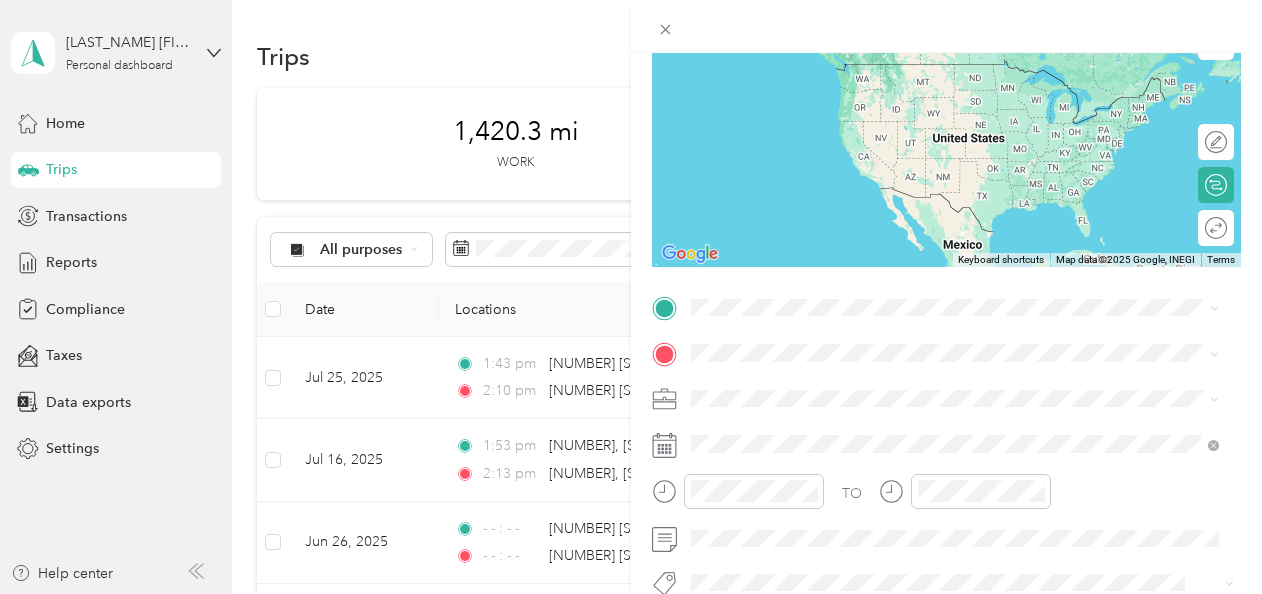 scroll, scrollTop: 196, scrollLeft: 0, axis: vertical 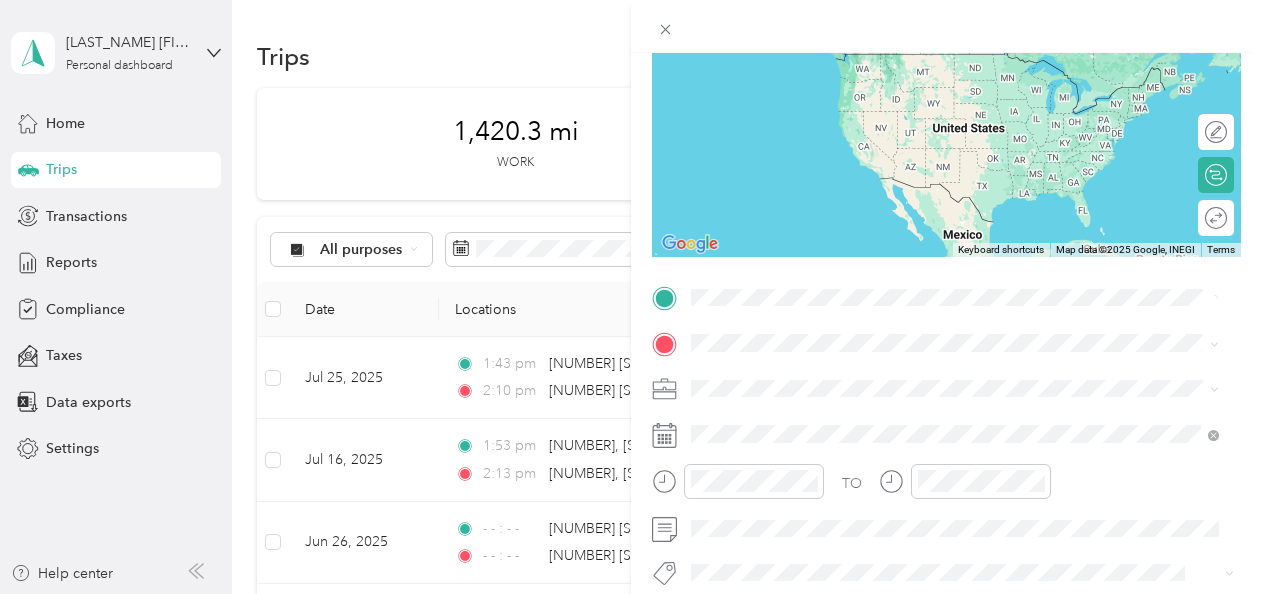 click on "[NUMBER] [STREET]
[CITY], [STATE] [POSTAL_CODE], [COUNTRY]" at bounding box center (955, 63) 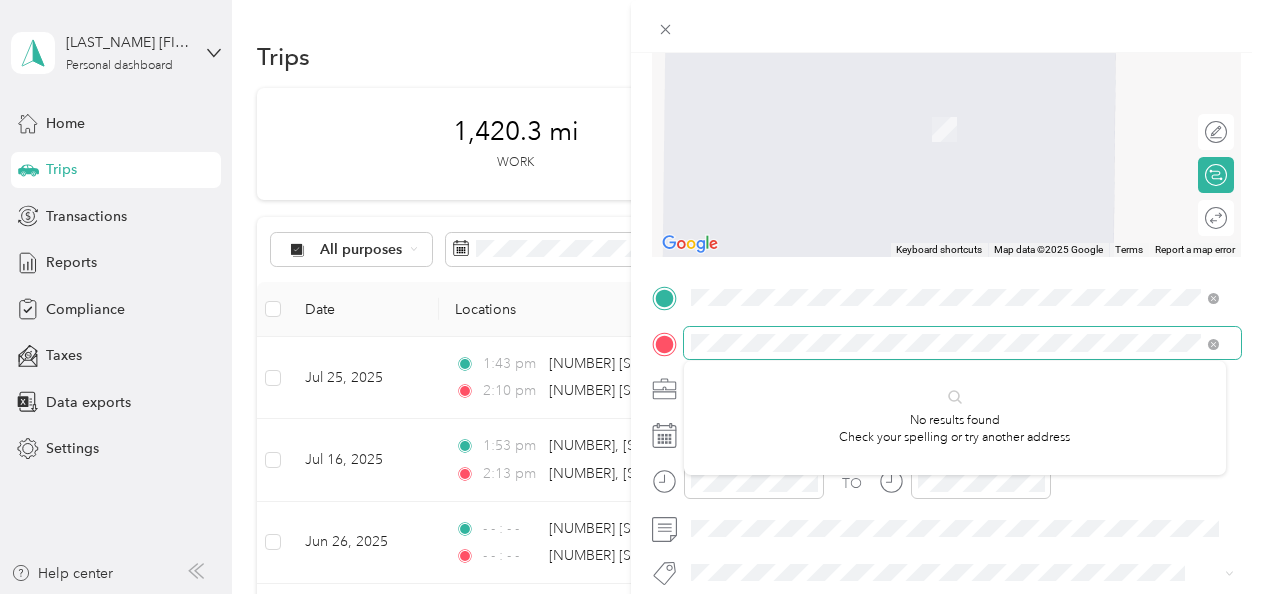 click at bounding box center [962, 343] 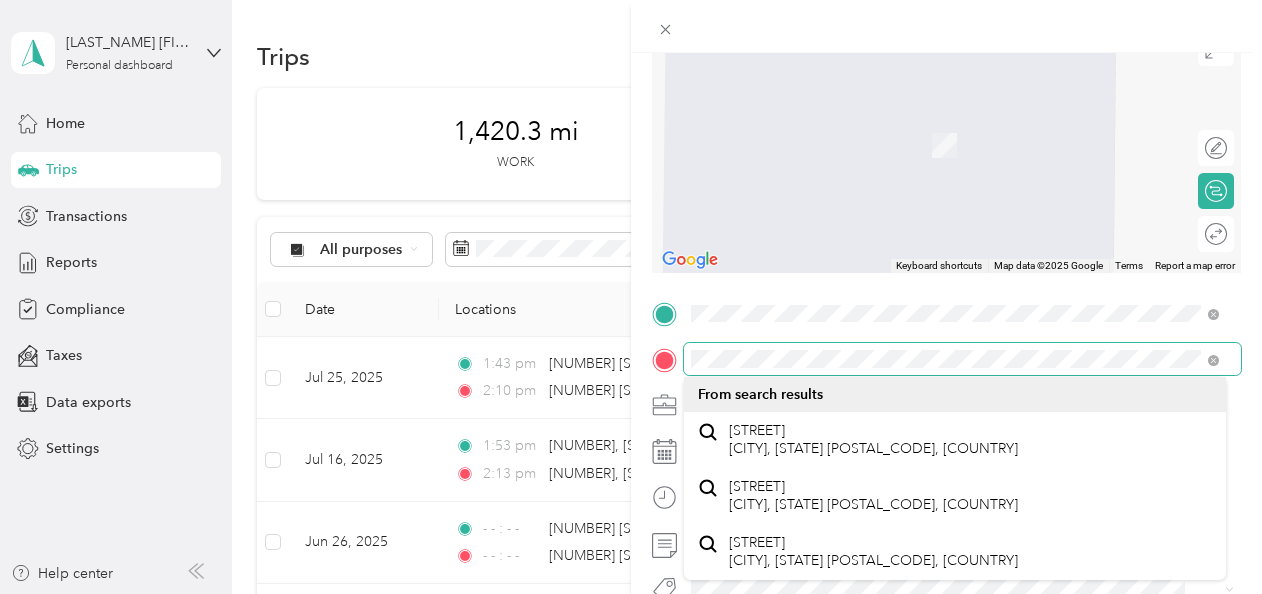 scroll, scrollTop: 178, scrollLeft: 0, axis: vertical 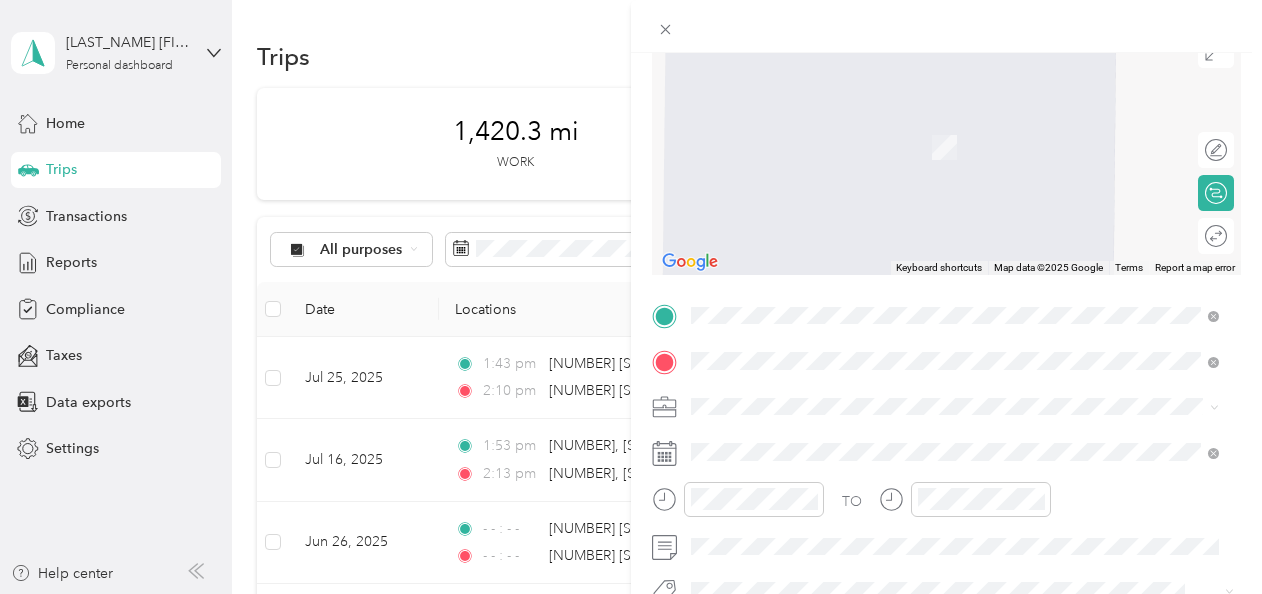 click on "[STREET]
[CITY], [STATE] [POSTAL_CODE], [COUNTRY]" at bounding box center [873, 497] 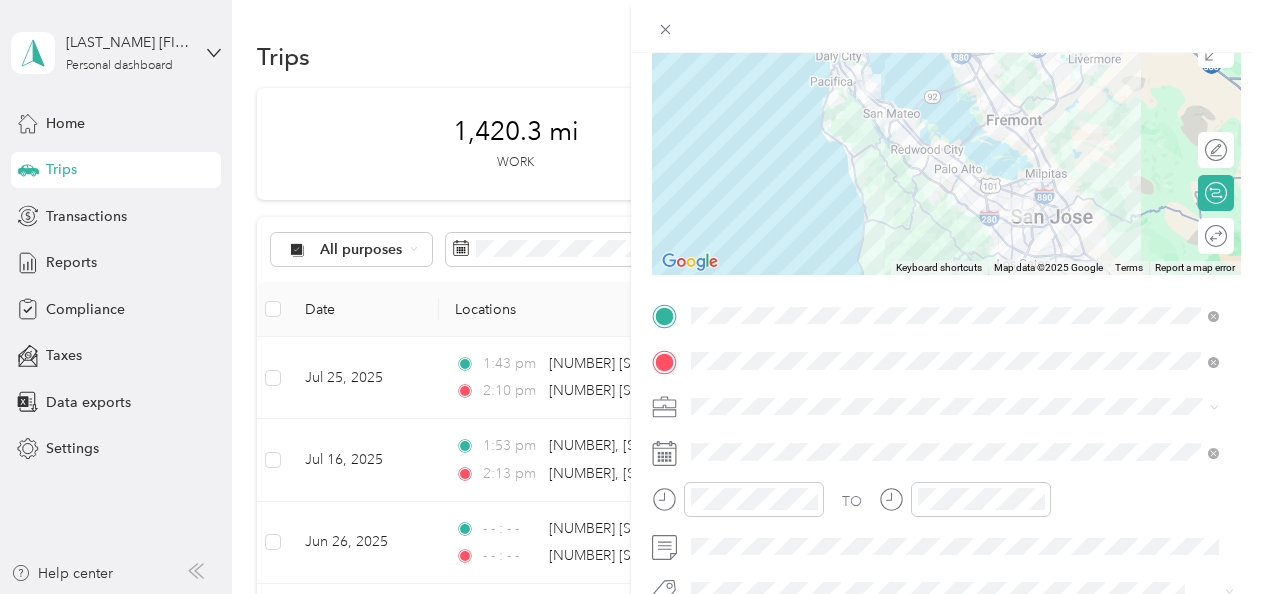 click at bounding box center [946, 150] 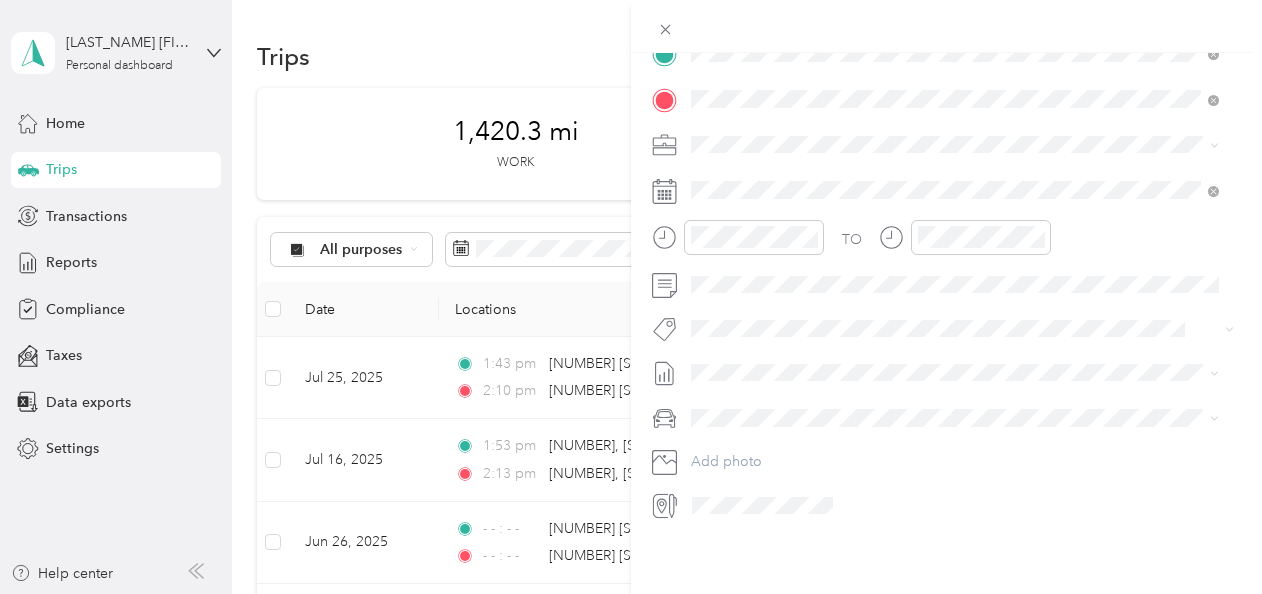 scroll, scrollTop: 455, scrollLeft: 0, axis: vertical 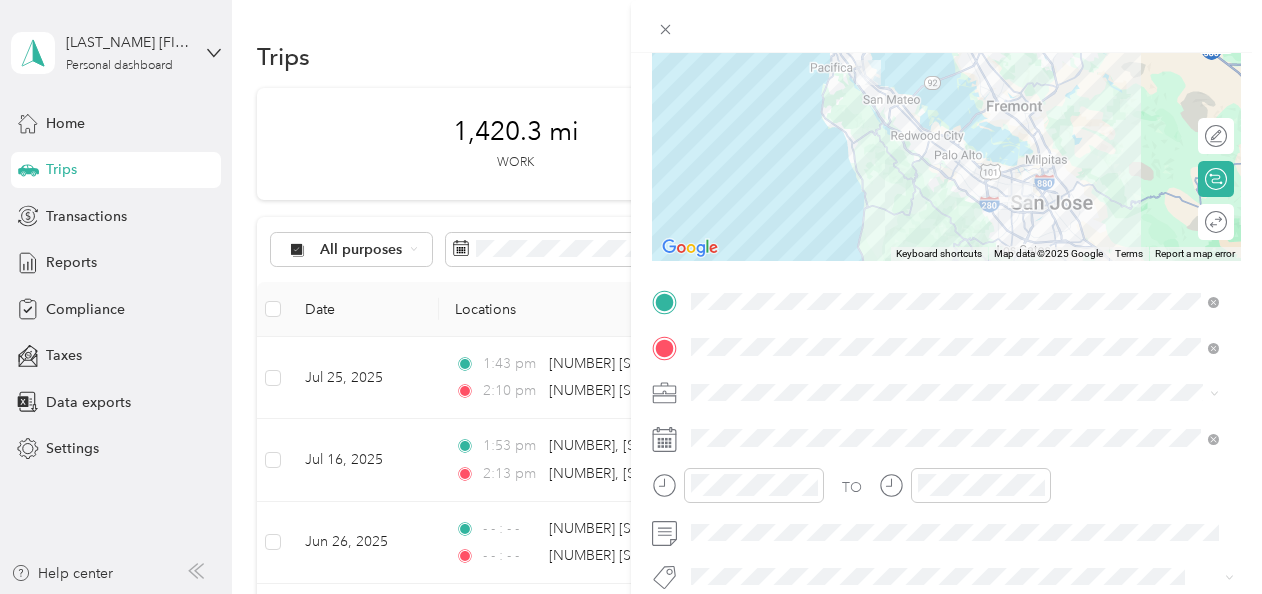 click 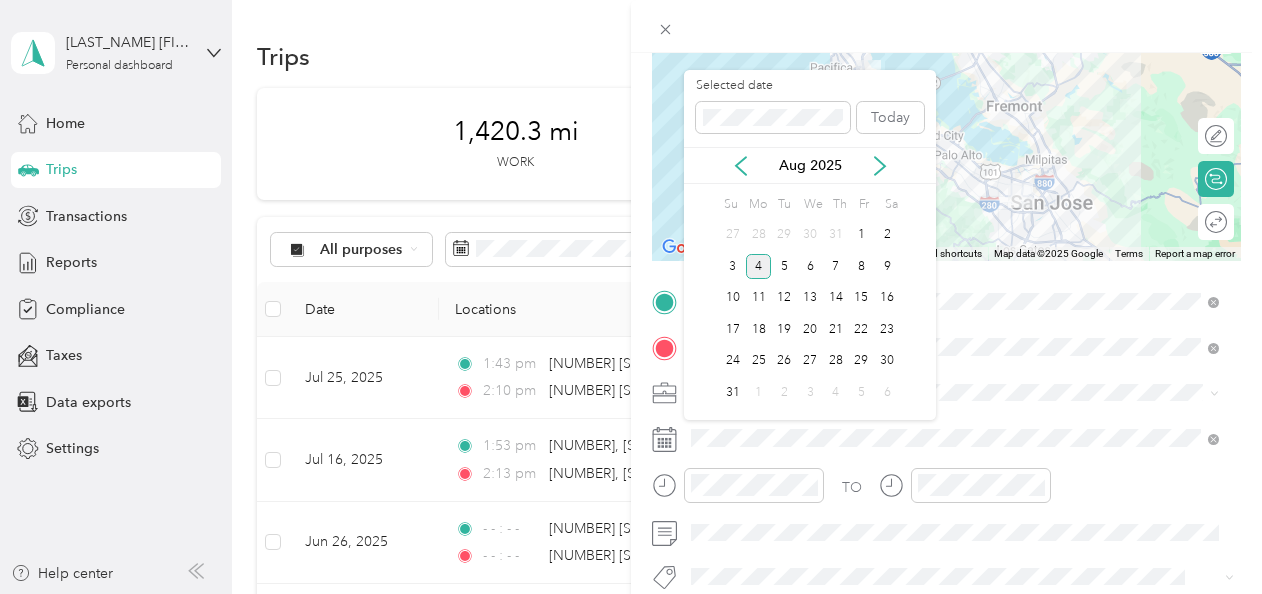 click on "Aug 2025" at bounding box center [810, 165] 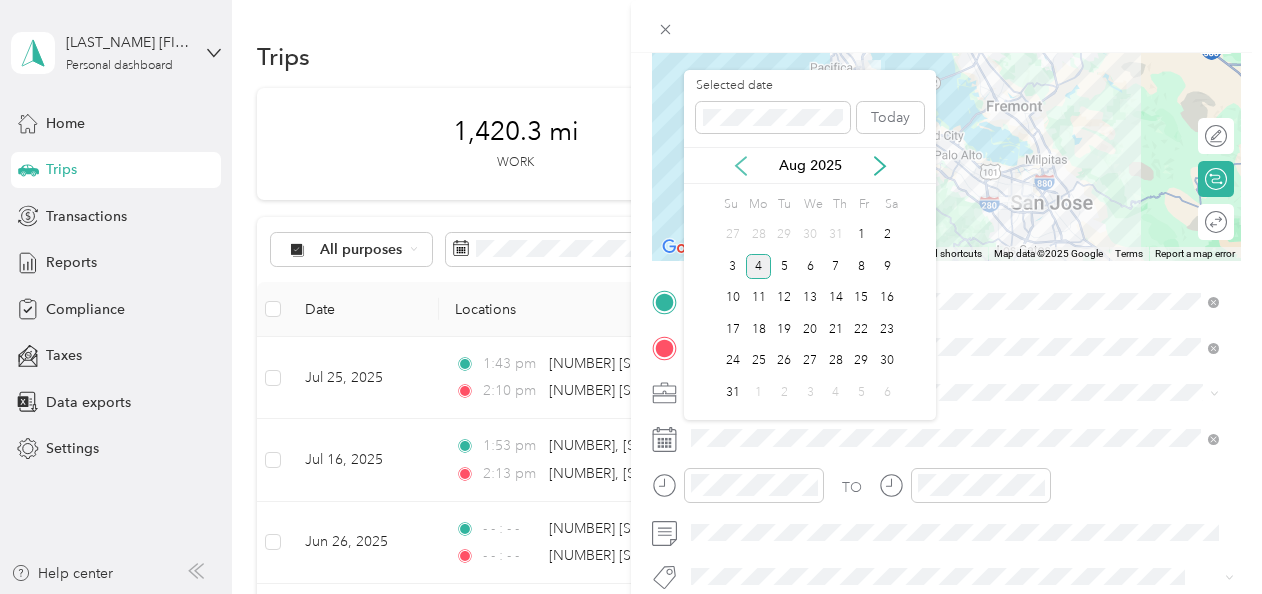 click 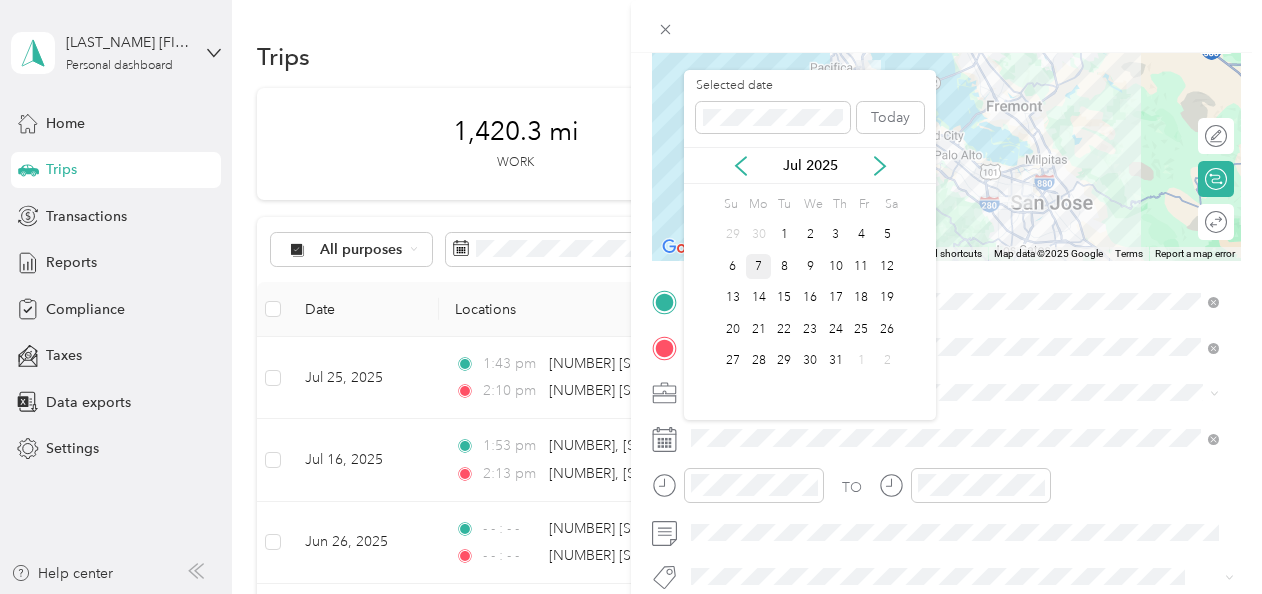 click on "7" at bounding box center [759, 266] 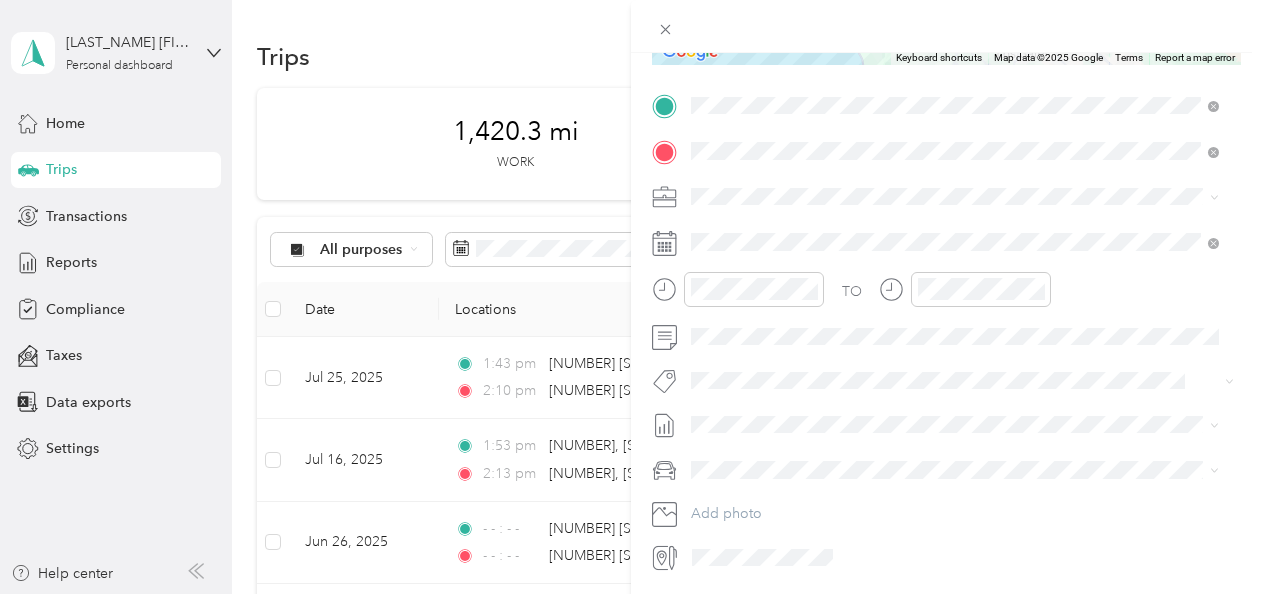 scroll, scrollTop: 455, scrollLeft: 0, axis: vertical 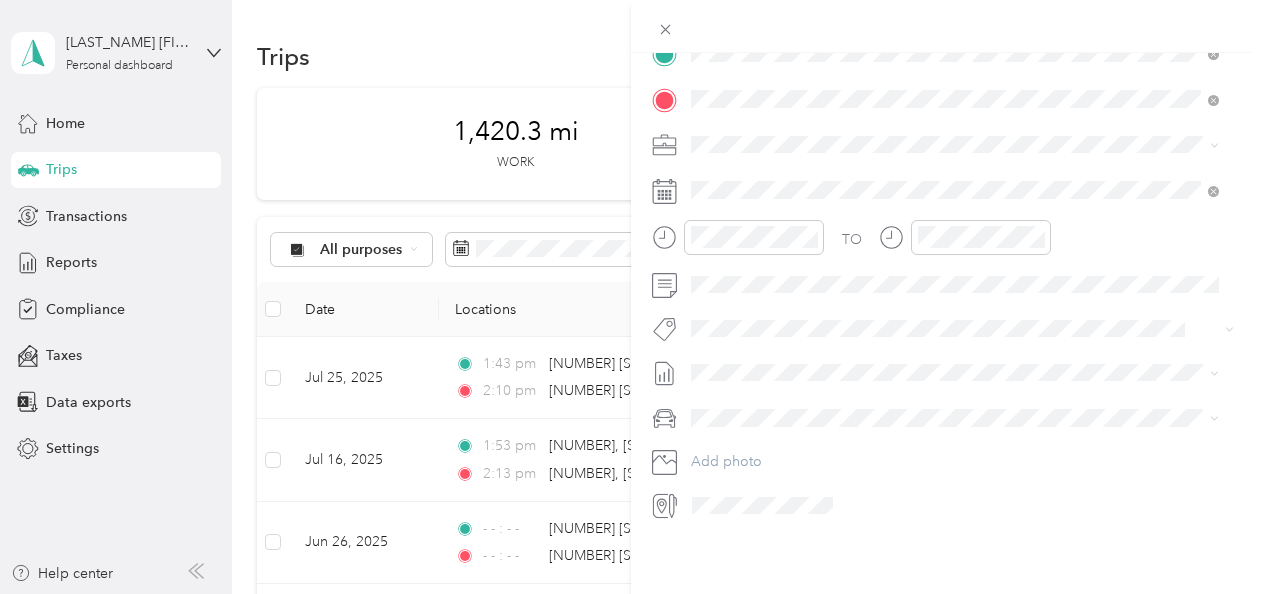 click on "BMW 5-Series" at bounding box center (955, 431) 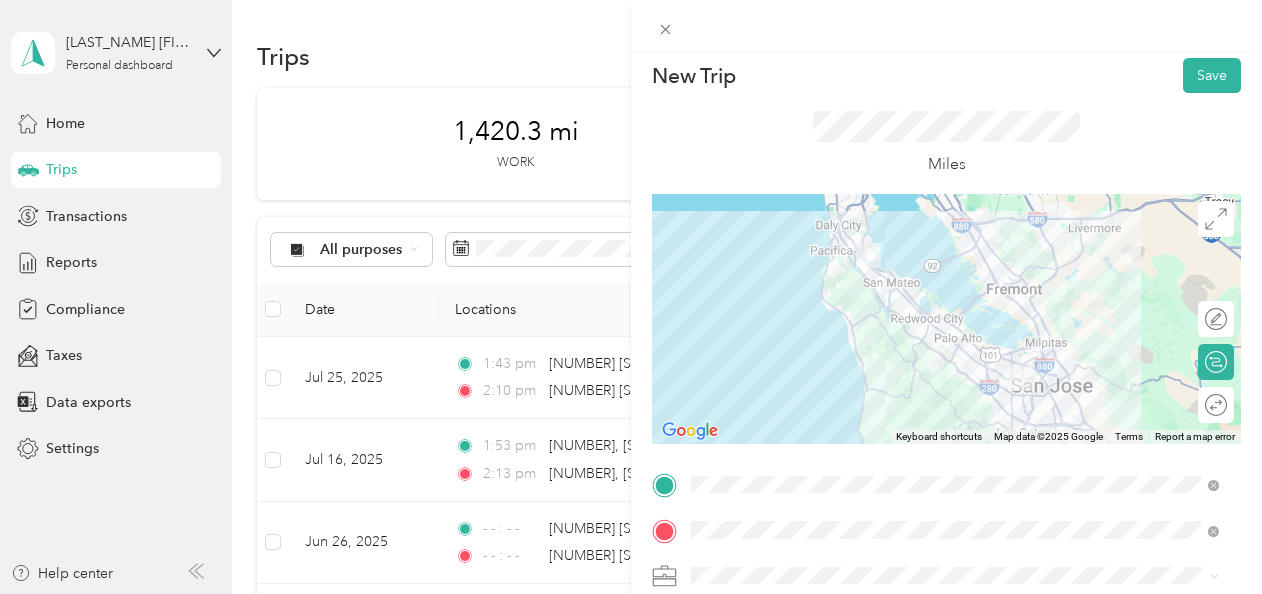 scroll, scrollTop: 0, scrollLeft: 0, axis: both 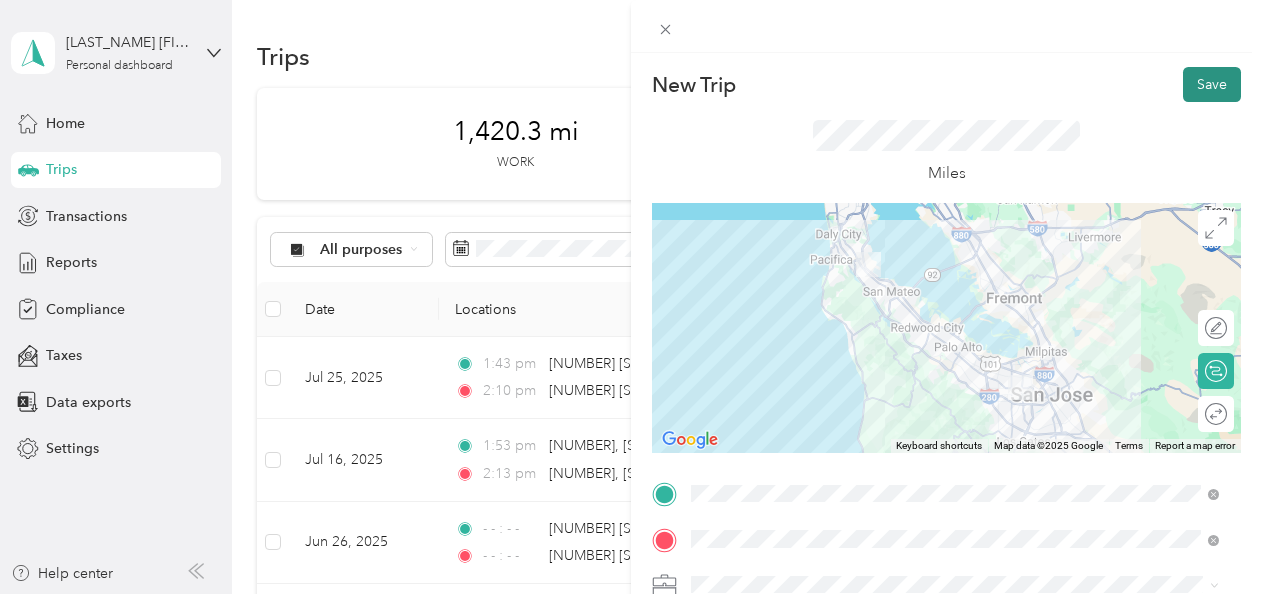 click on "Save" at bounding box center (1212, 84) 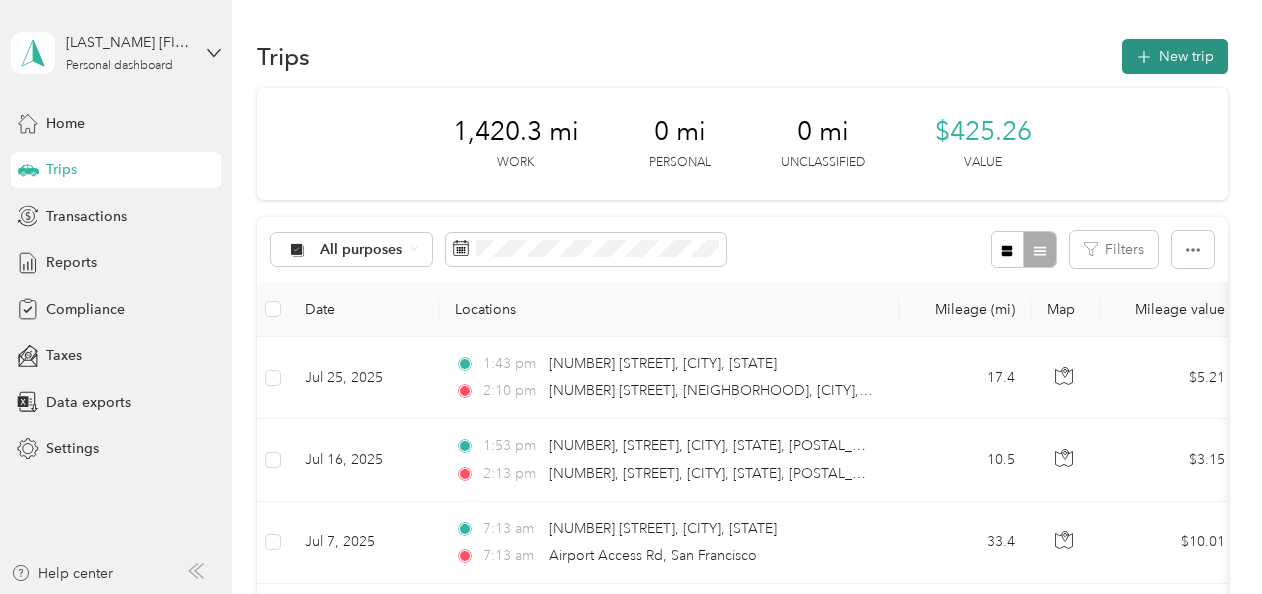click on "New trip" at bounding box center [1175, 56] 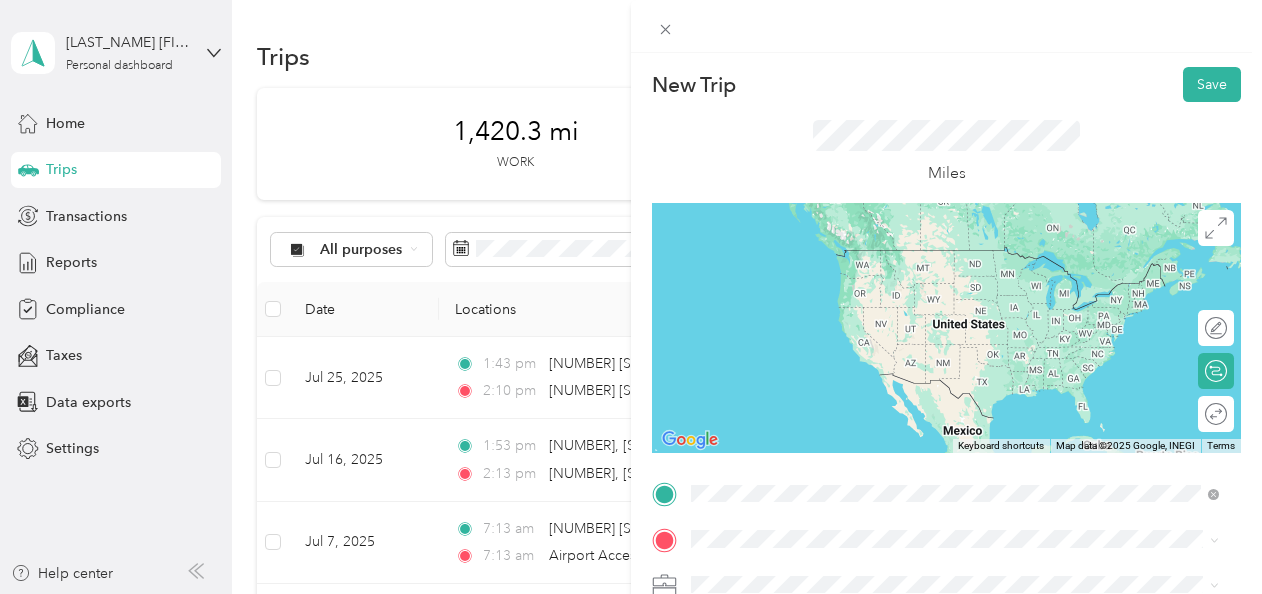 click on "[STREET]
[CITY], [STATE] [POSTAL_CODE], [COUNTRY]" at bounding box center (873, 391) 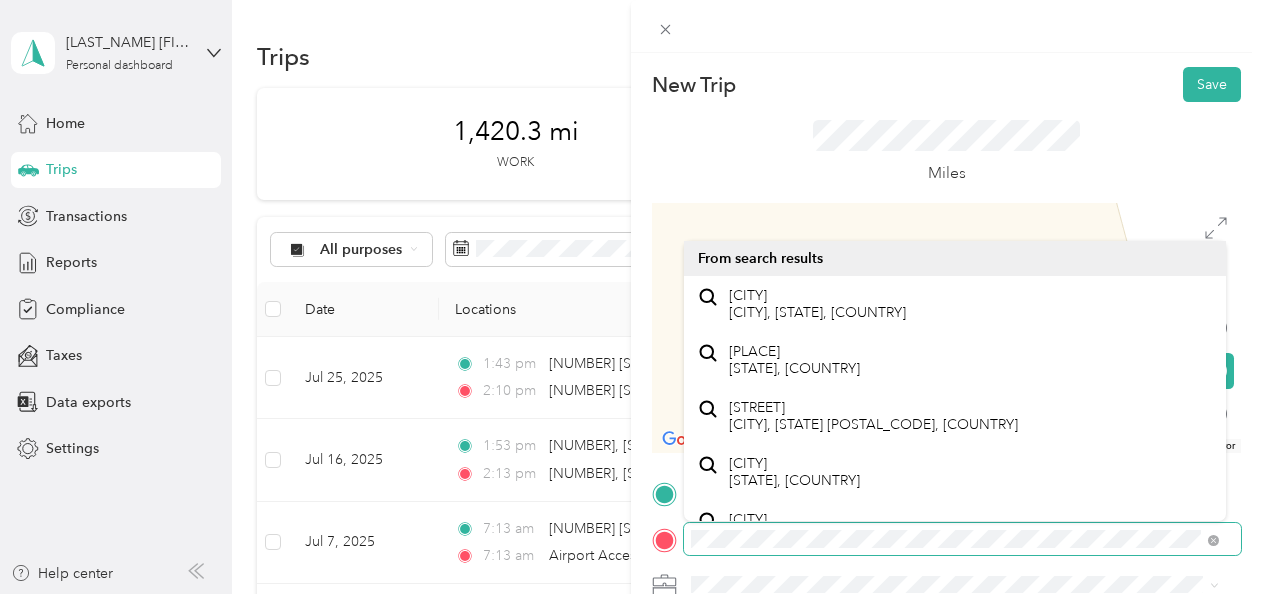 click at bounding box center [946, 539] 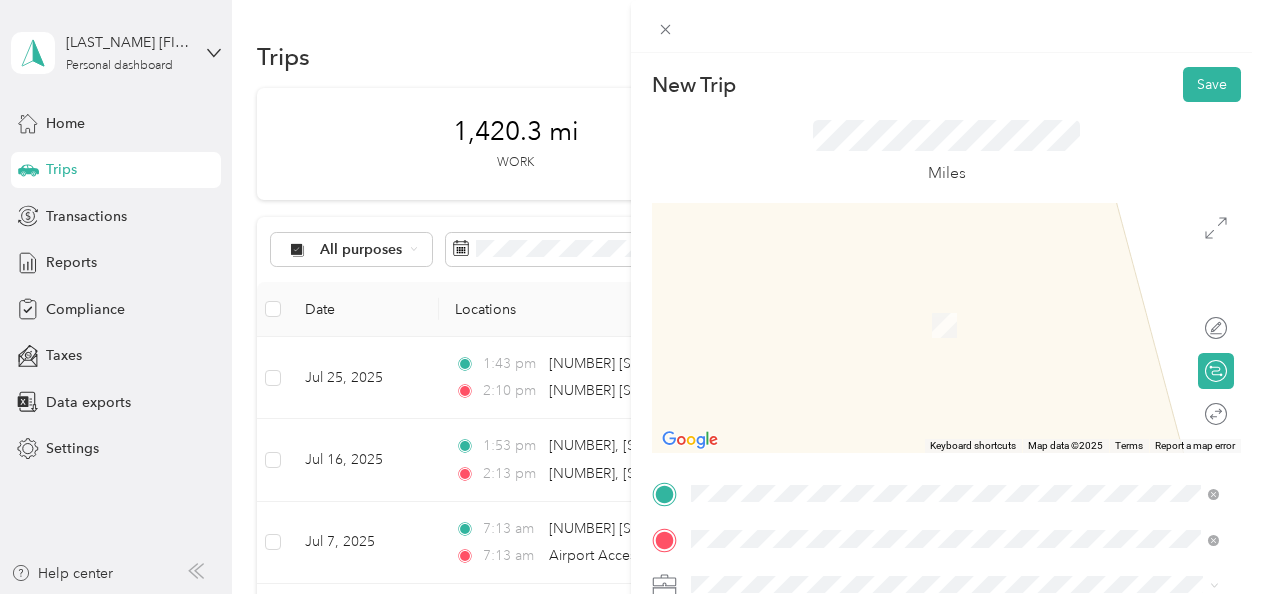 click on "[NUMBER] [STREET]
[CITY], [STATE] [POSTAL_CODE], [COUNTRY]" at bounding box center (873, 304) 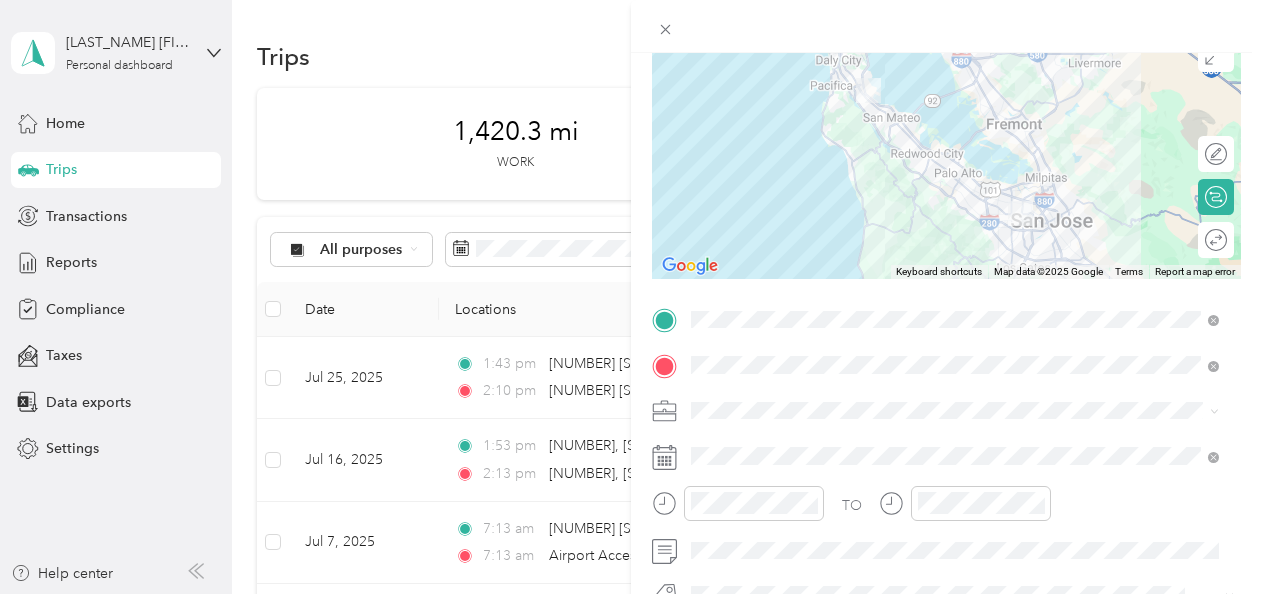 scroll, scrollTop: 194, scrollLeft: 0, axis: vertical 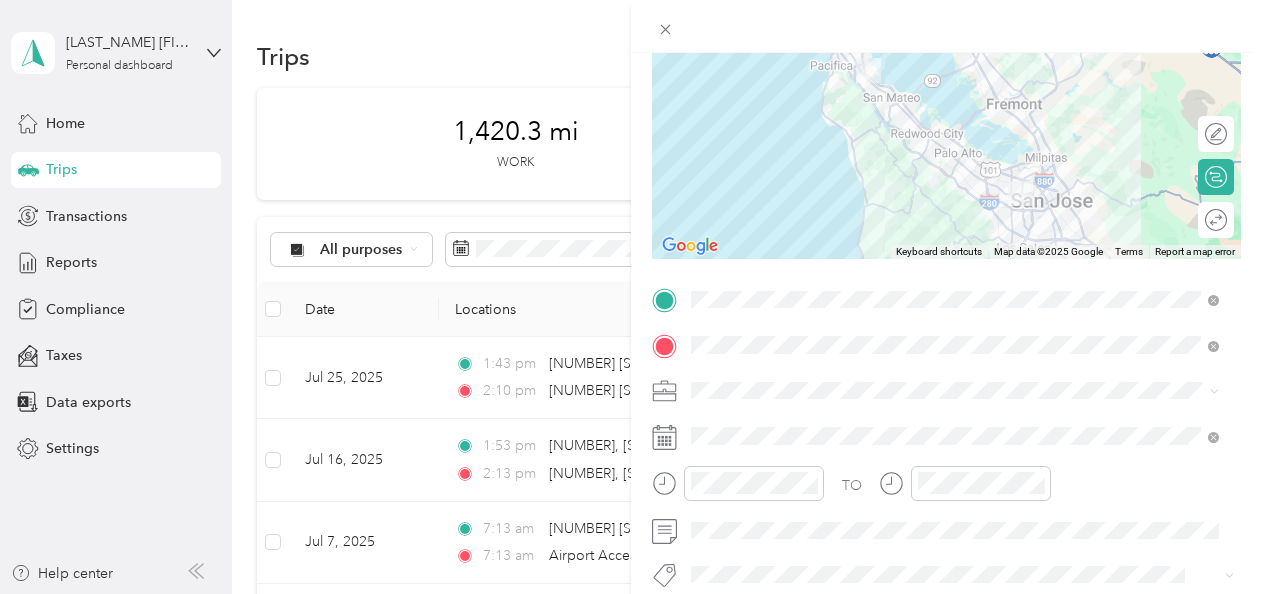 click 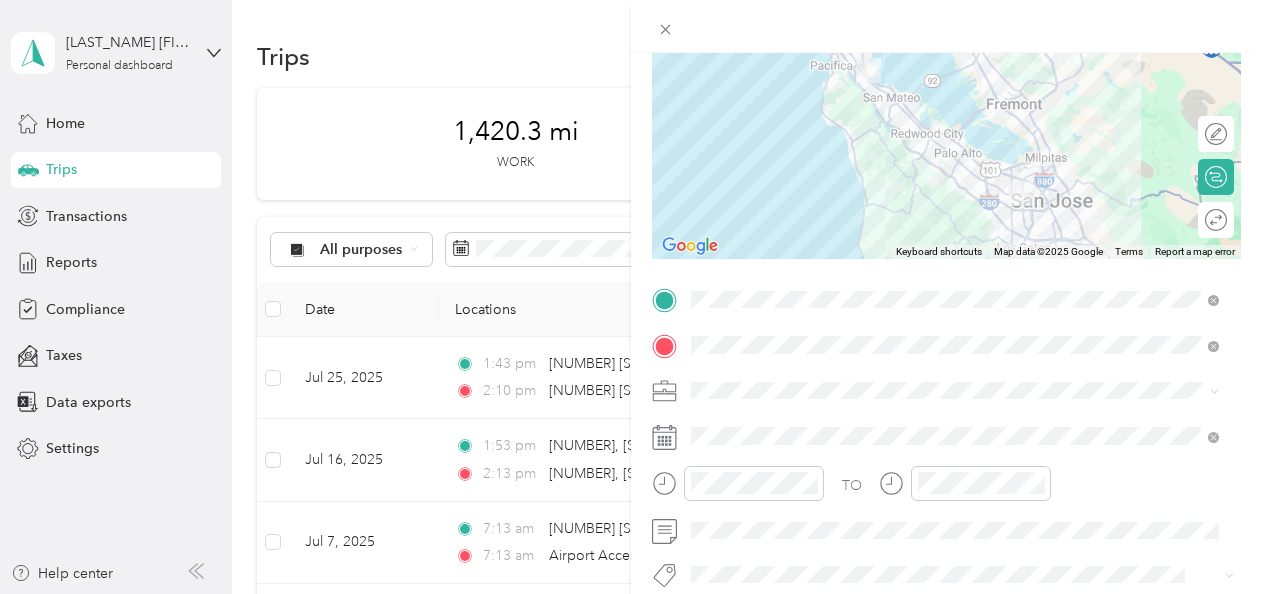 click 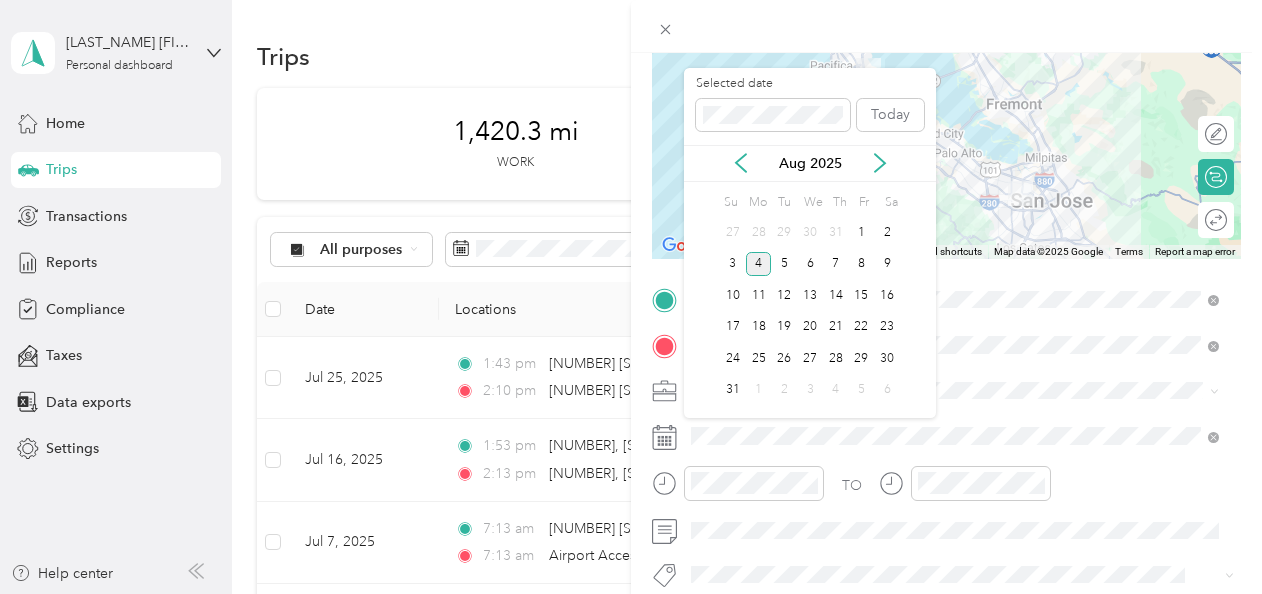 click on "Aug 2025" at bounding box center (810, 163) 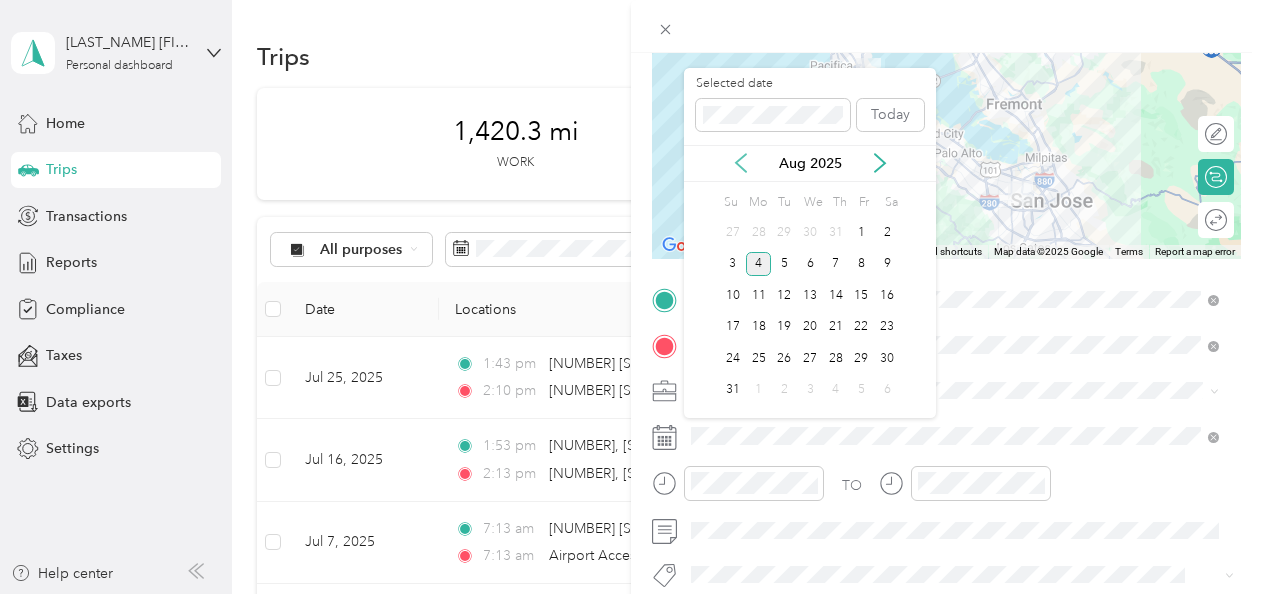 click 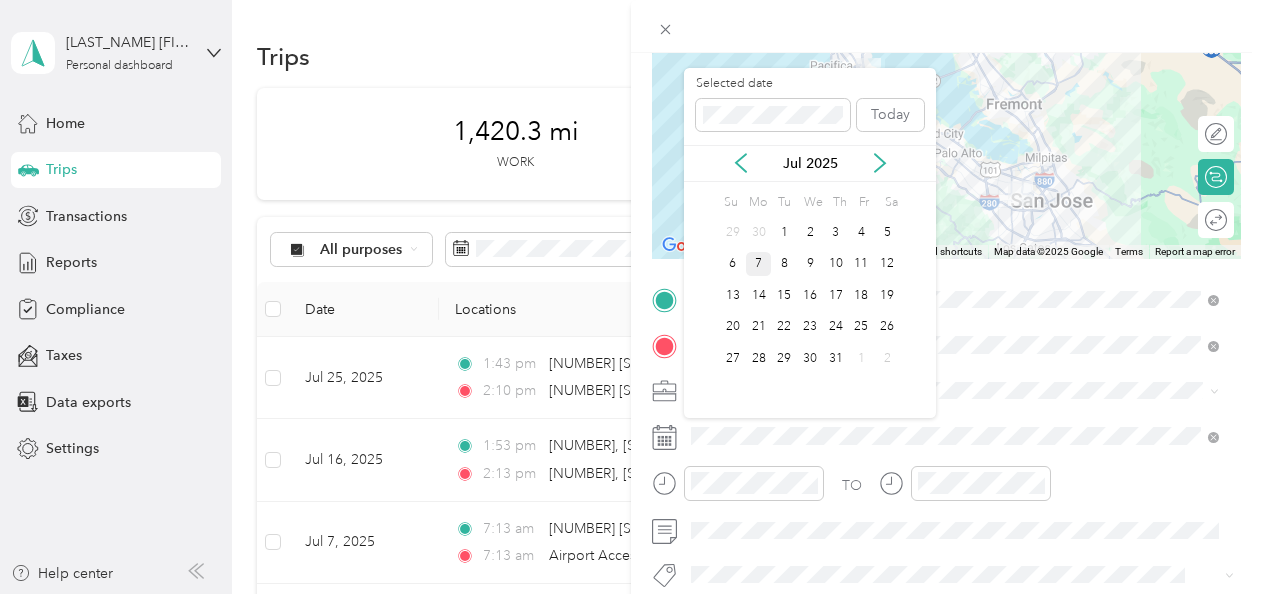 click on "7" at bounding box center (759, 264) 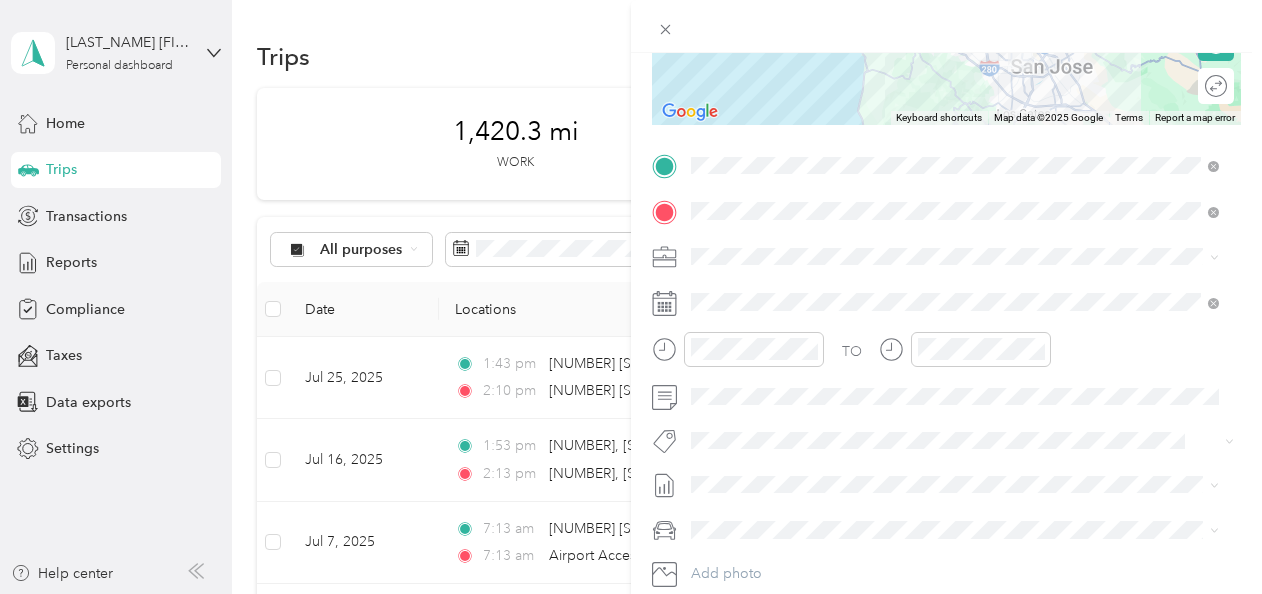 scroll, scrollTop: 338, scrollLeft: 0, axis: vertical 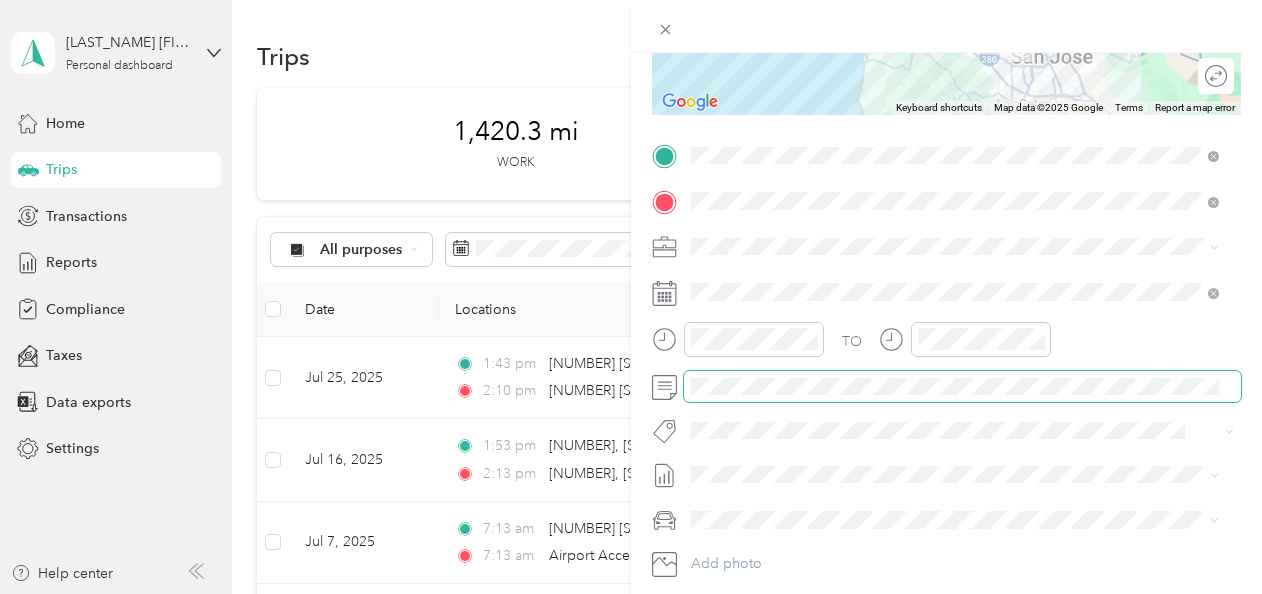 click on "TO Add photo" at bounding box center [946, 381] 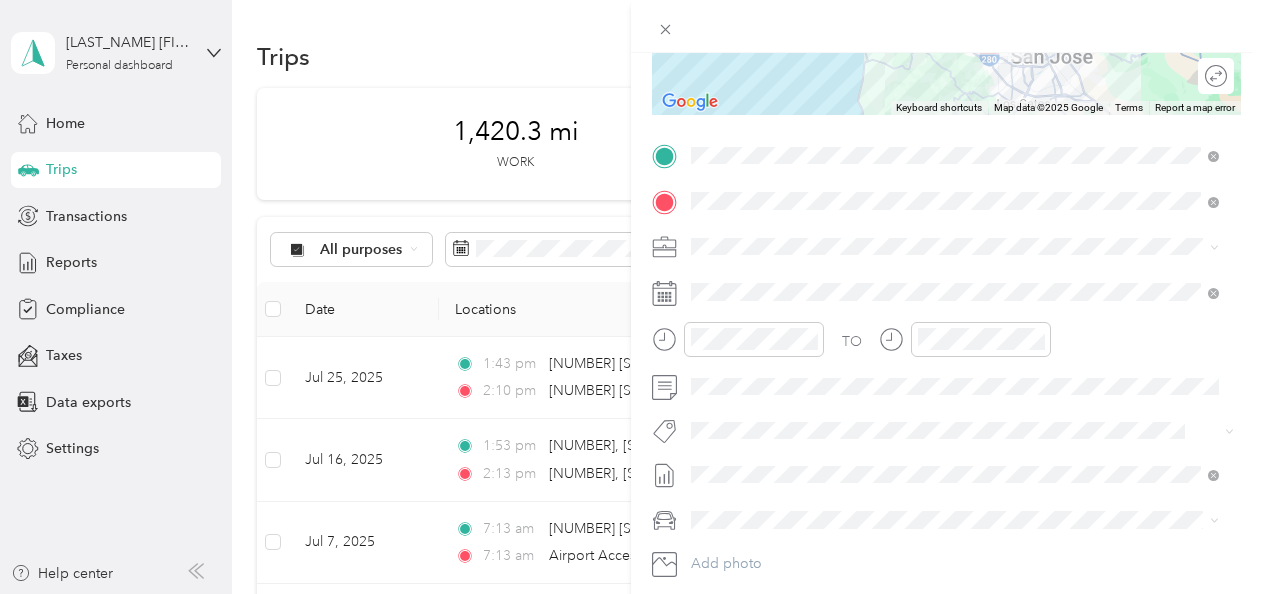 click on "Jul 1 - 31, 2025" at bounding box center [740, 539] 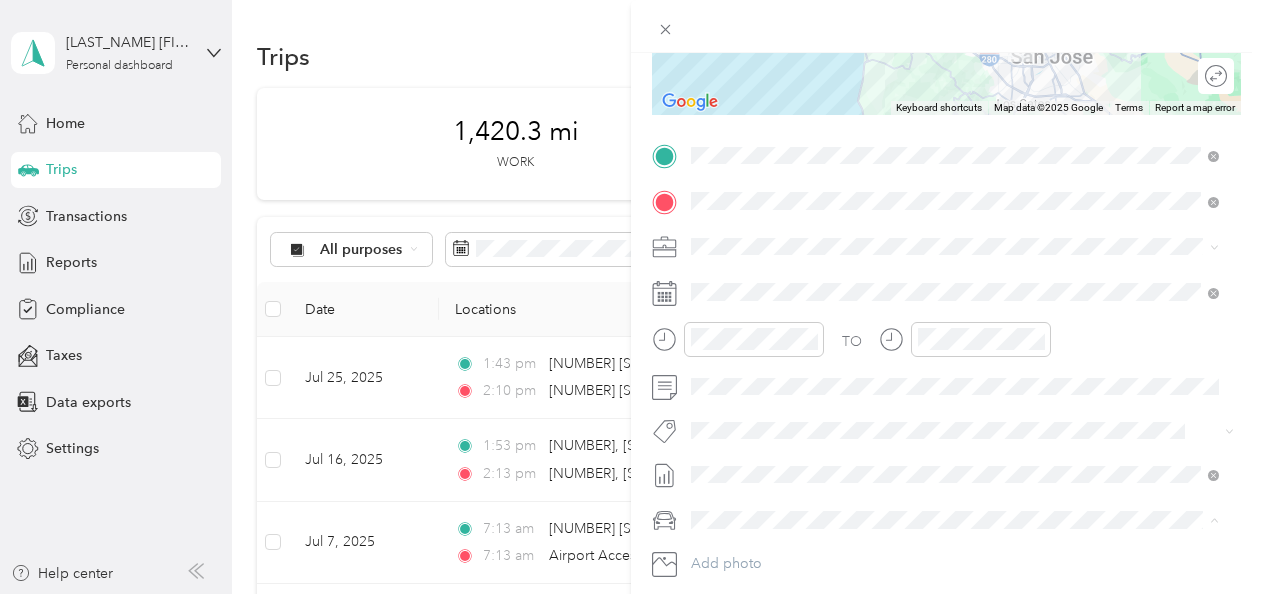 click on "BMW 5-Series" at bounding box center (742, 553) 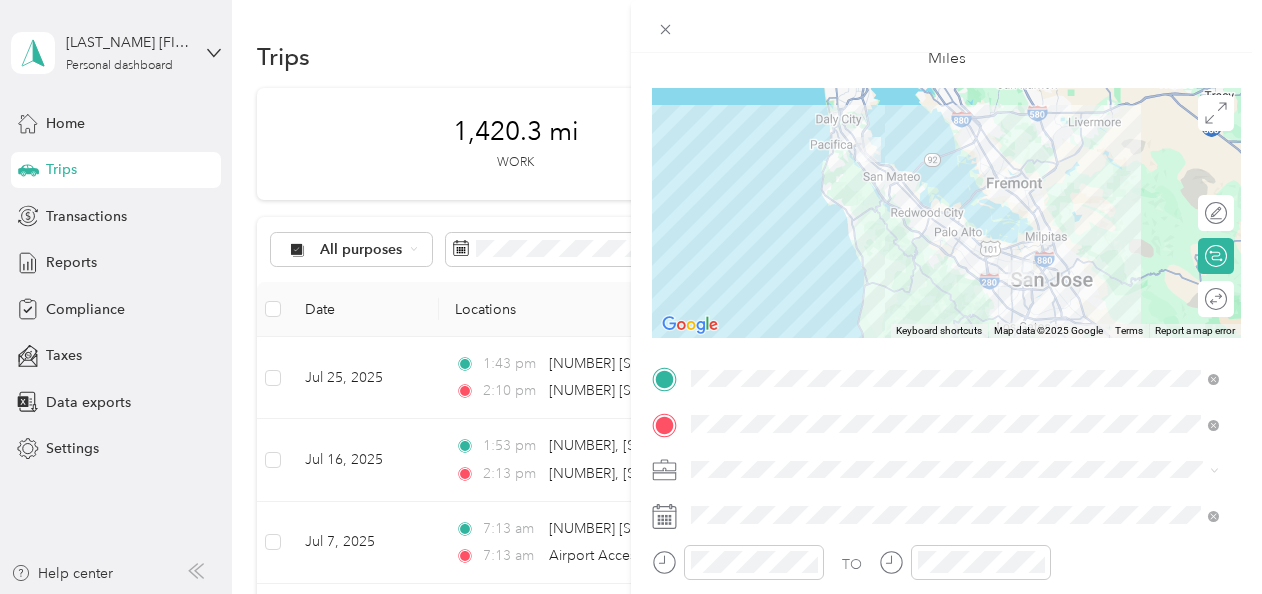 scroll, scrollTop: 0, scrollLeft: 0, axis: both 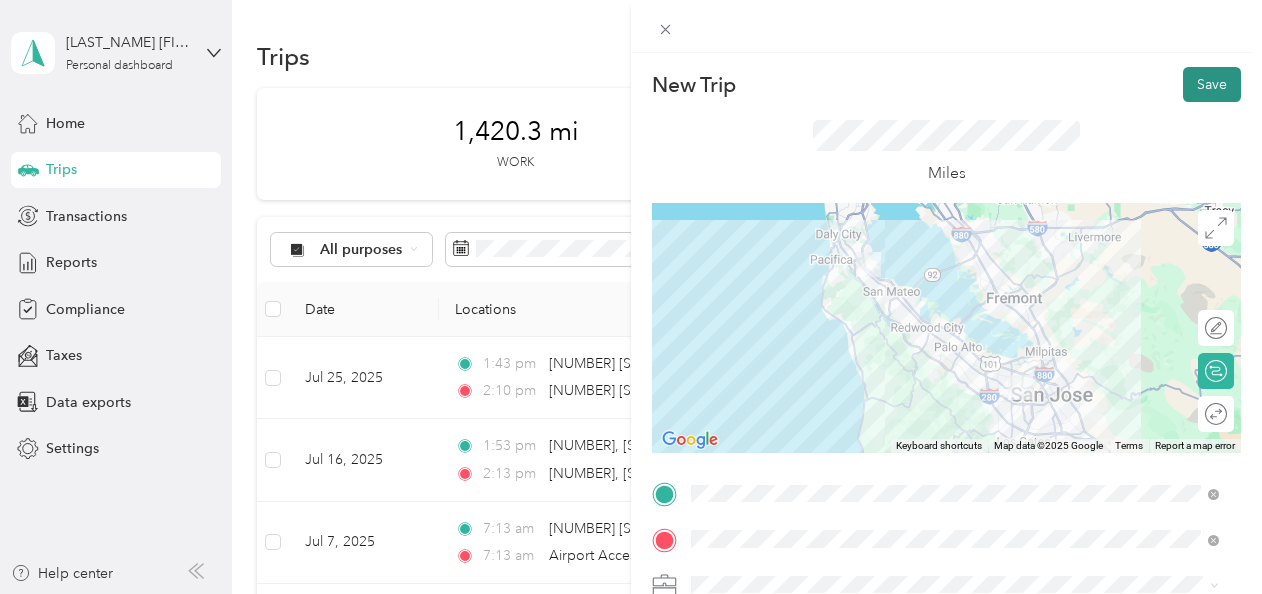 click on "Save" at bounding box center [1212, 84] 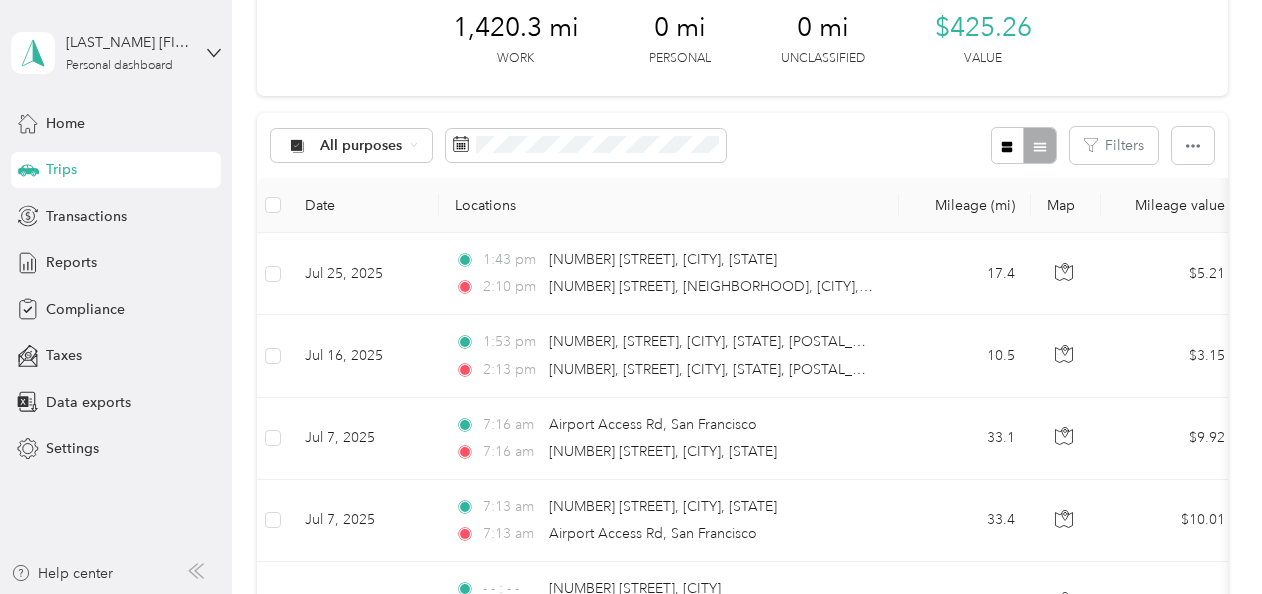 scroll, scrollTop: 117, scrollLeft: 0, axis: vertical 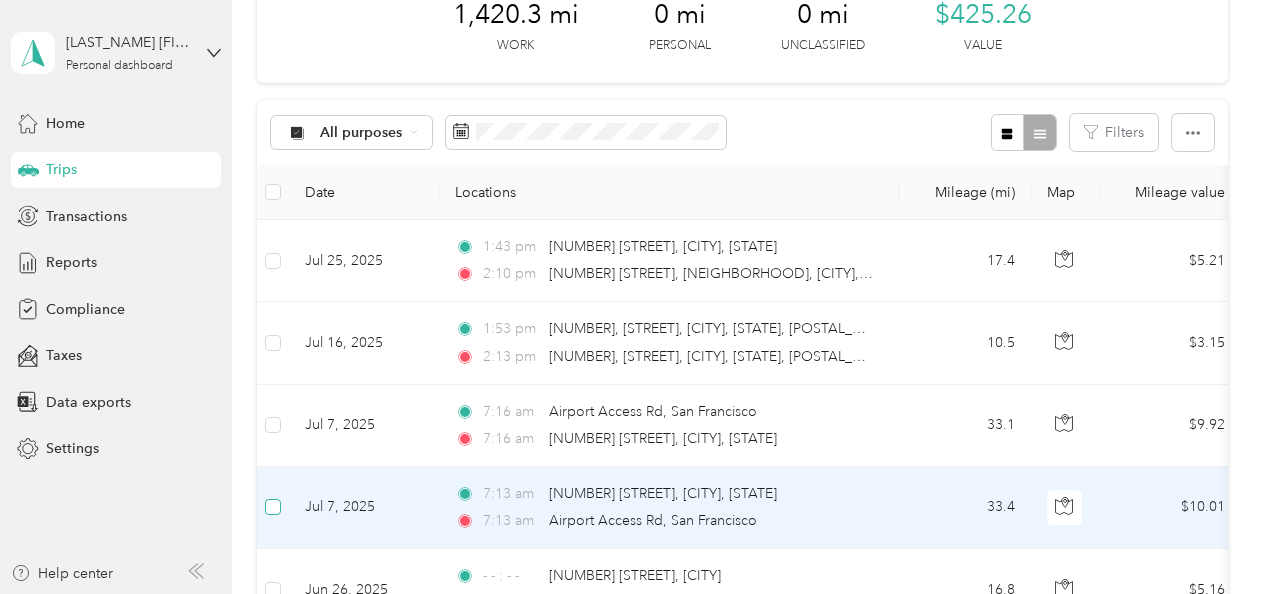 click at bounding box center [273, 507] 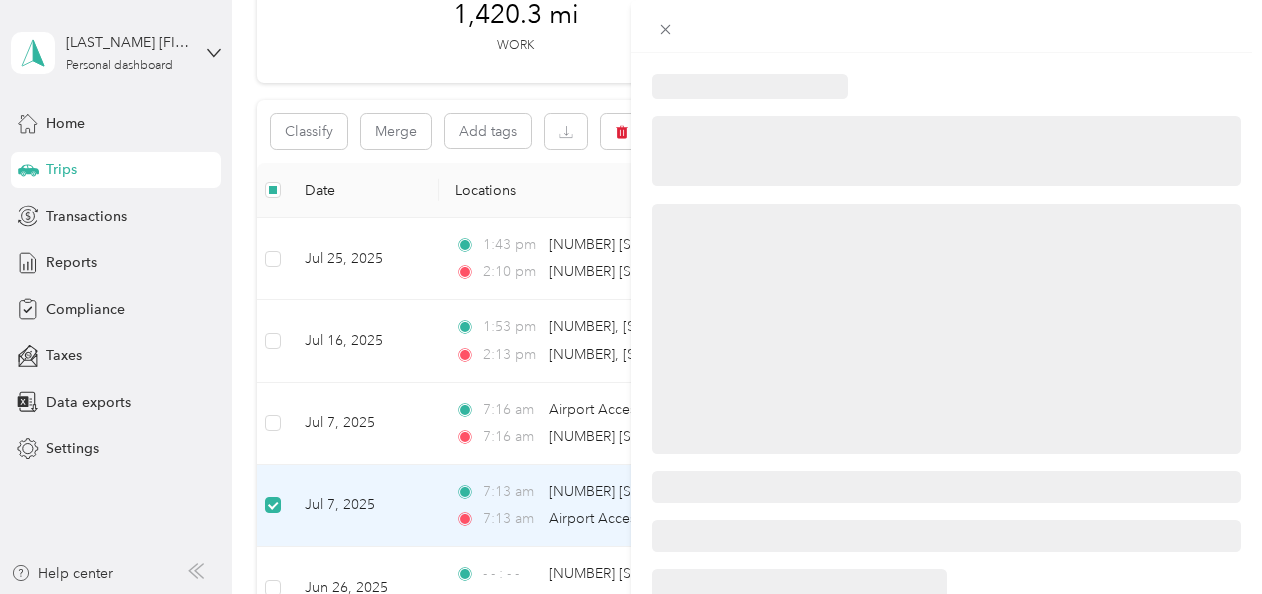 click at bounding box center (631, 297) 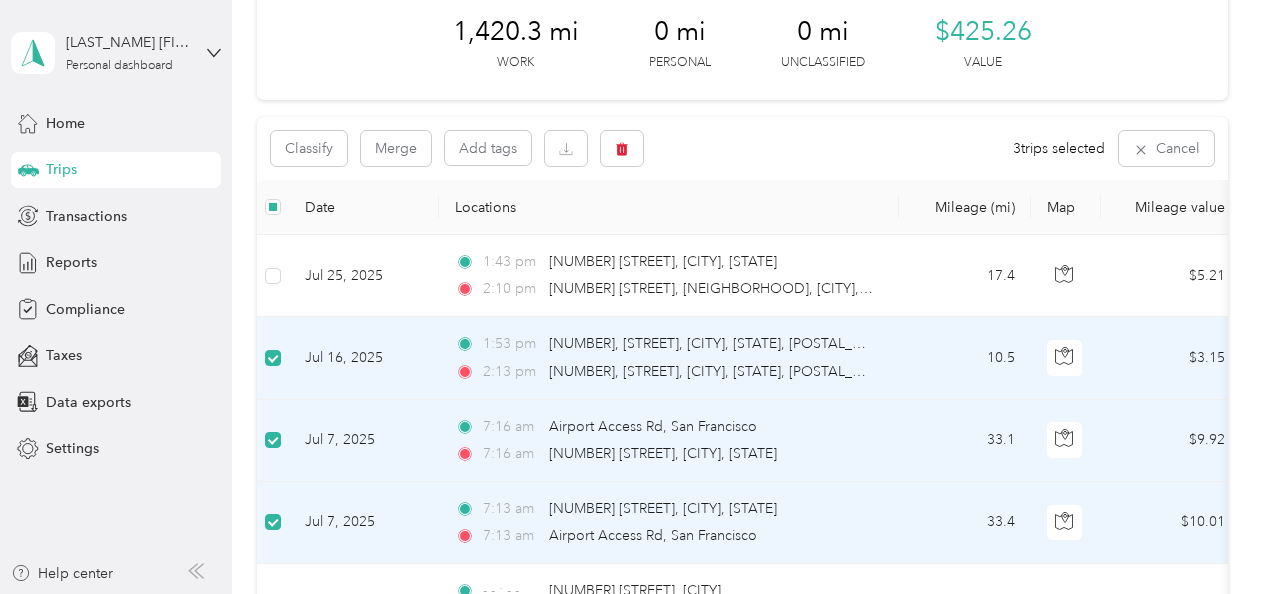 scroll, scrollTop: 0, scrollLeft: 0, axis: both 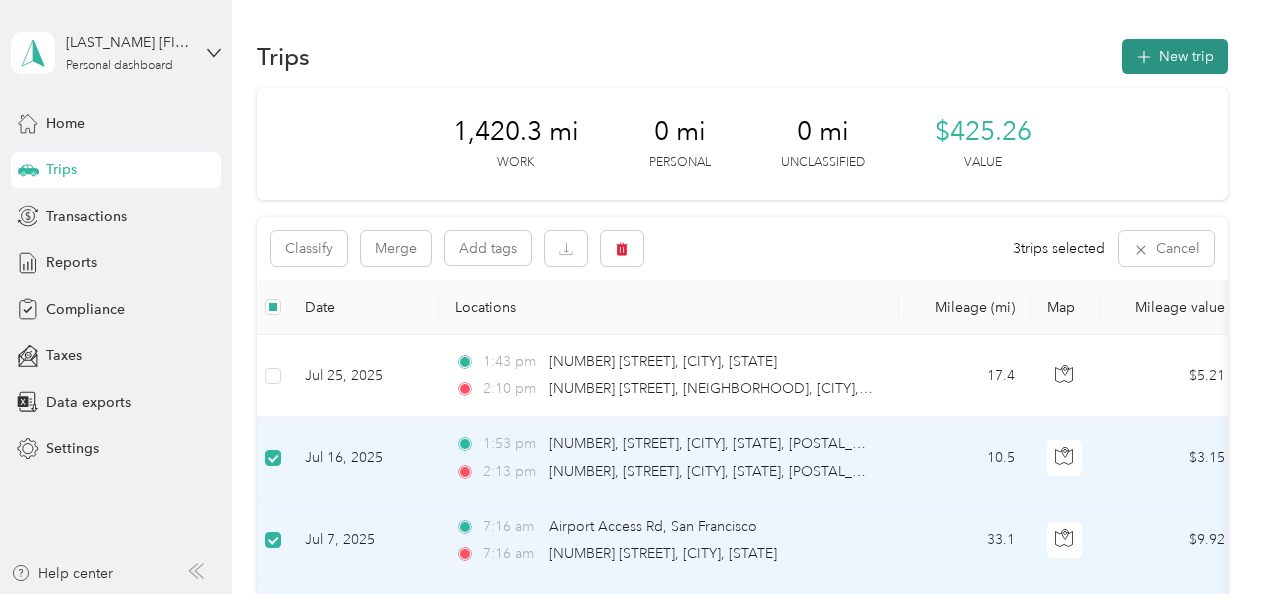 click on "New trip" at bounding box center [1175, 56] 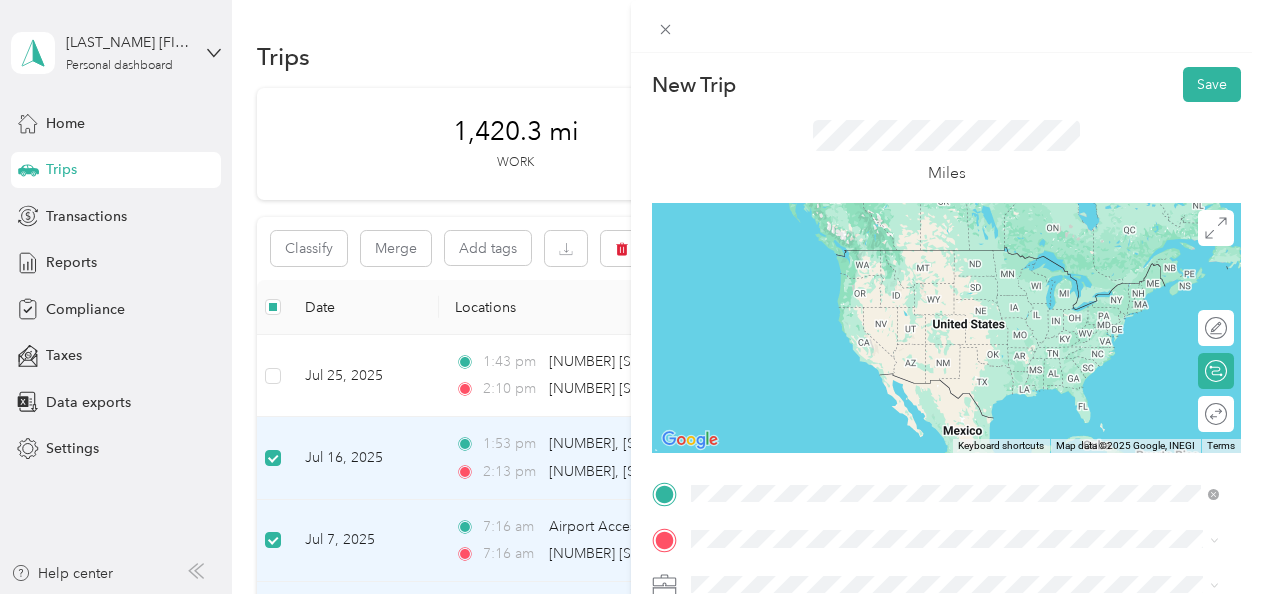 click on "[NUMBER] [STREET]
[CITY], [STATE] [POSTAL_CODE], [COUNTRY]" at bounding box center (873, 447) 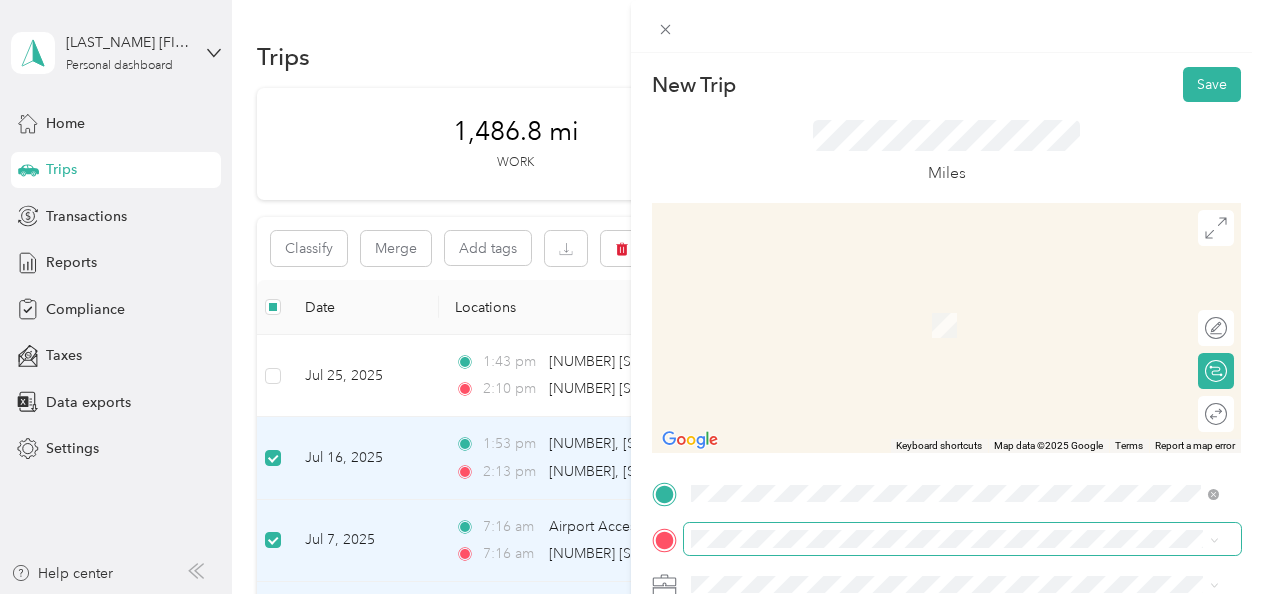 click at bounding box center [962, 539] 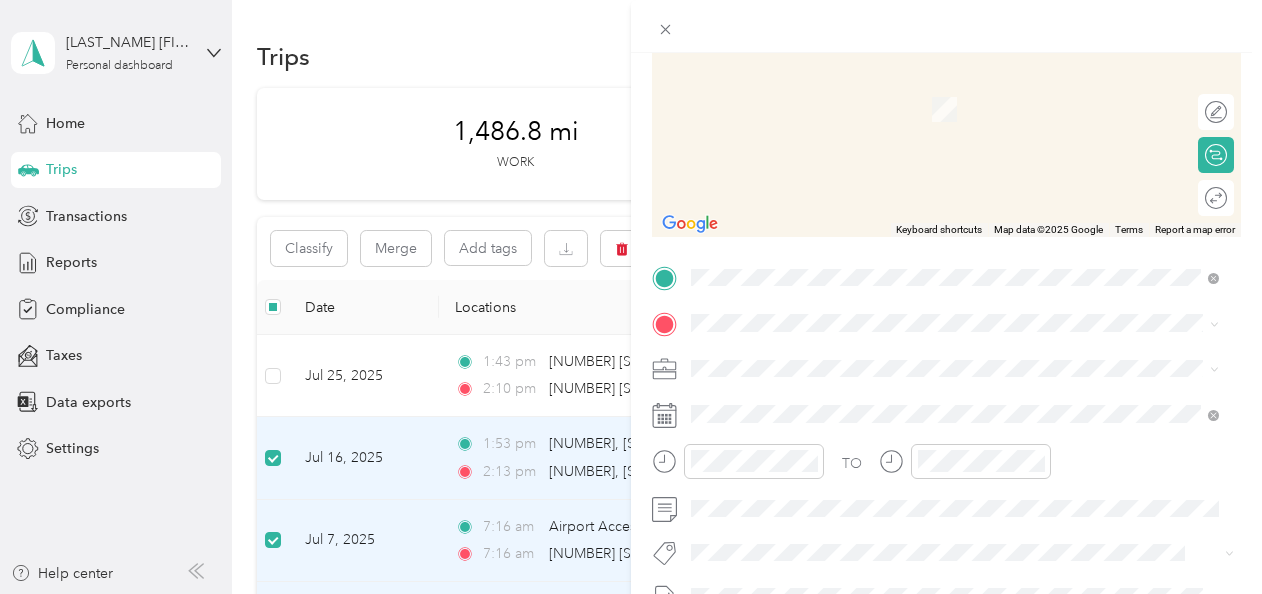 scroll, scrollTop: 218, scrollLeft: 0, axis: vertical 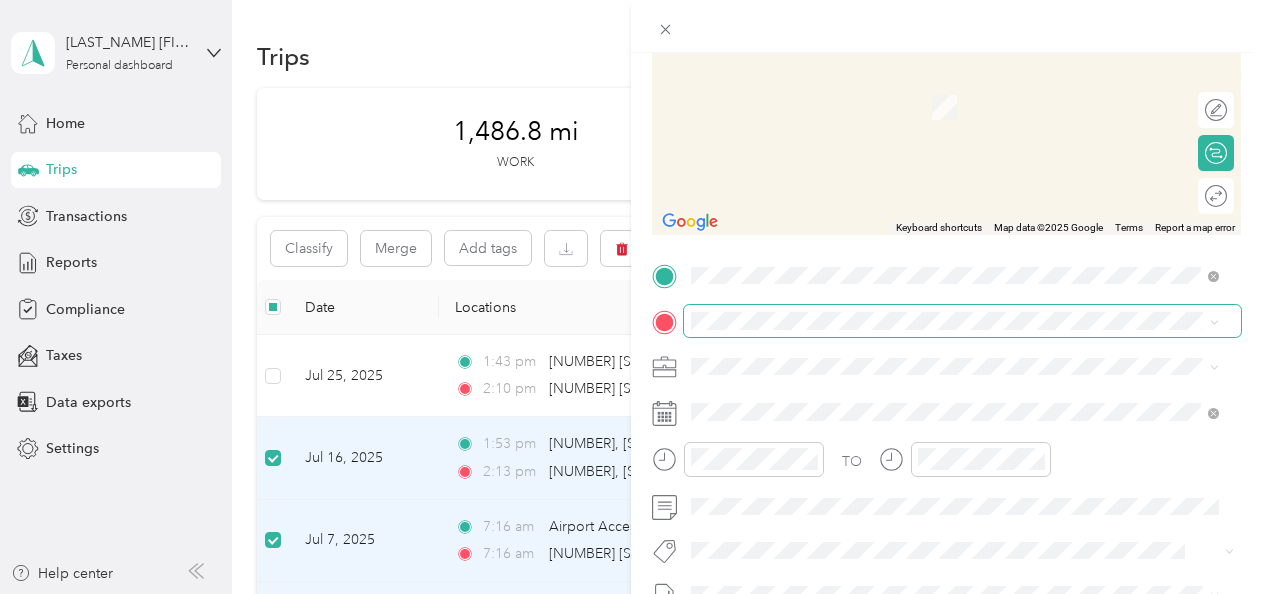 click at bounding box center (962, 321) 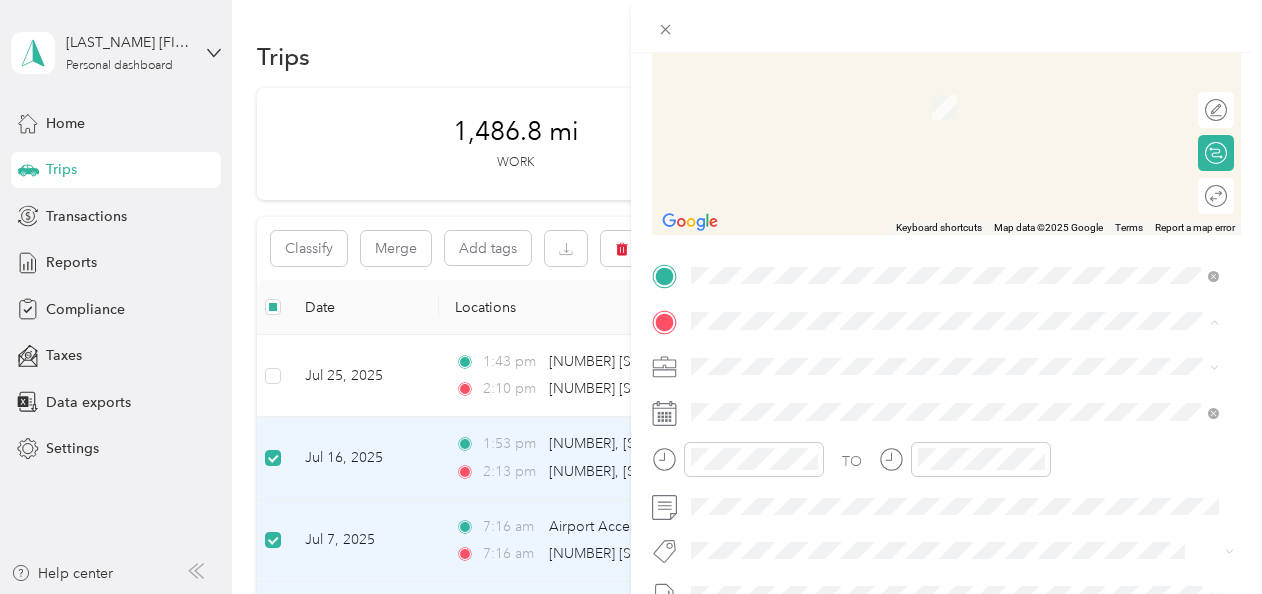 click on "[NUMBER] [STREET]
[CITY], [STATE] [POSTAL_CODE], [COUNTRY]" at bounding box center (873, 86) 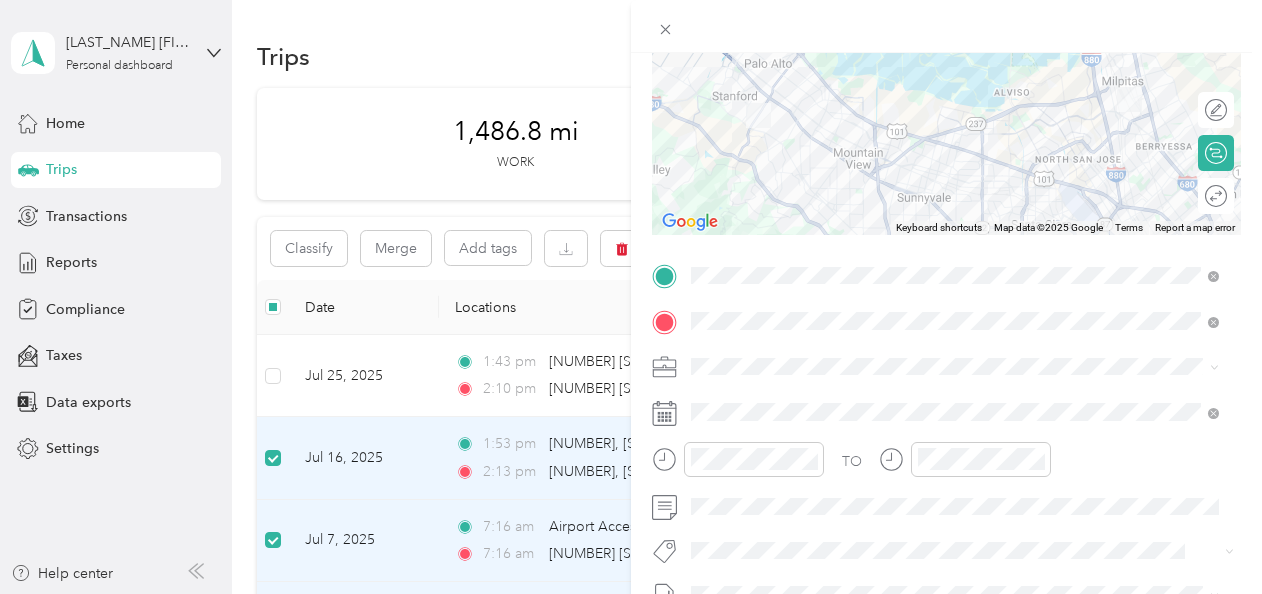 click 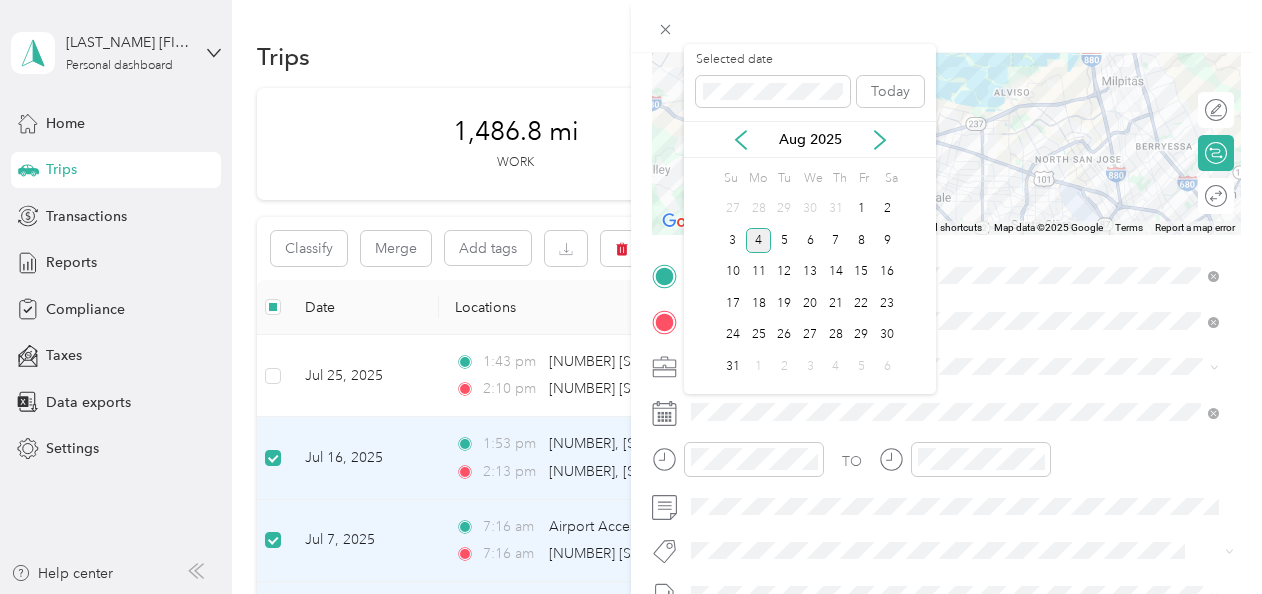 click on "Aug 2025" at bounding box center [810, 139] 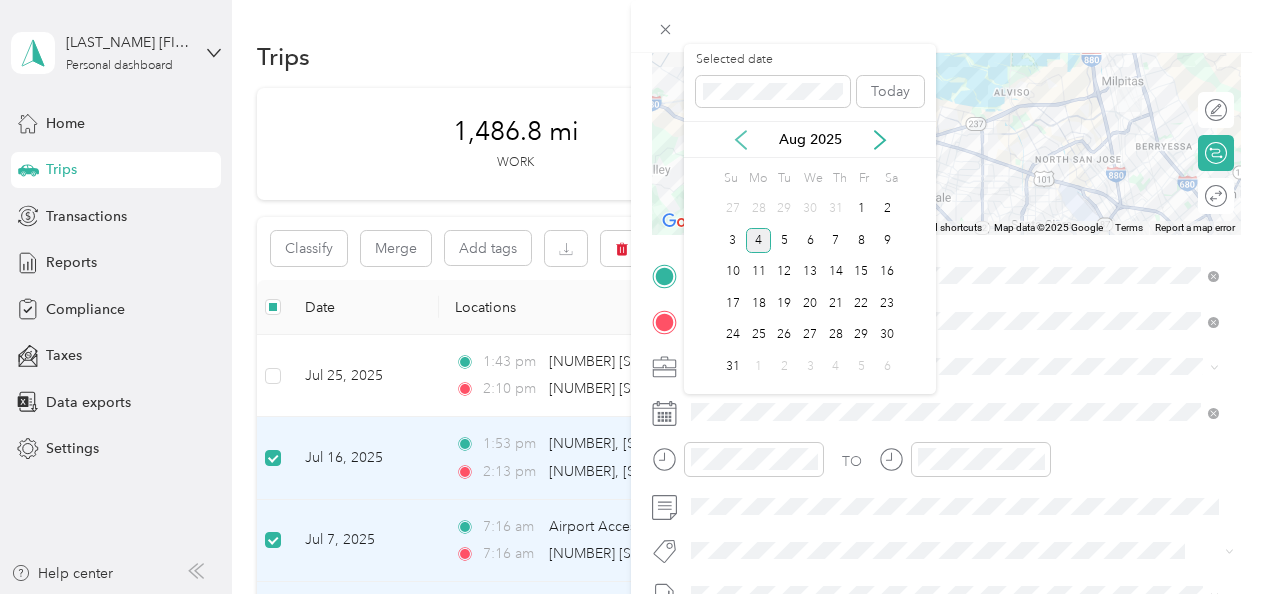 click 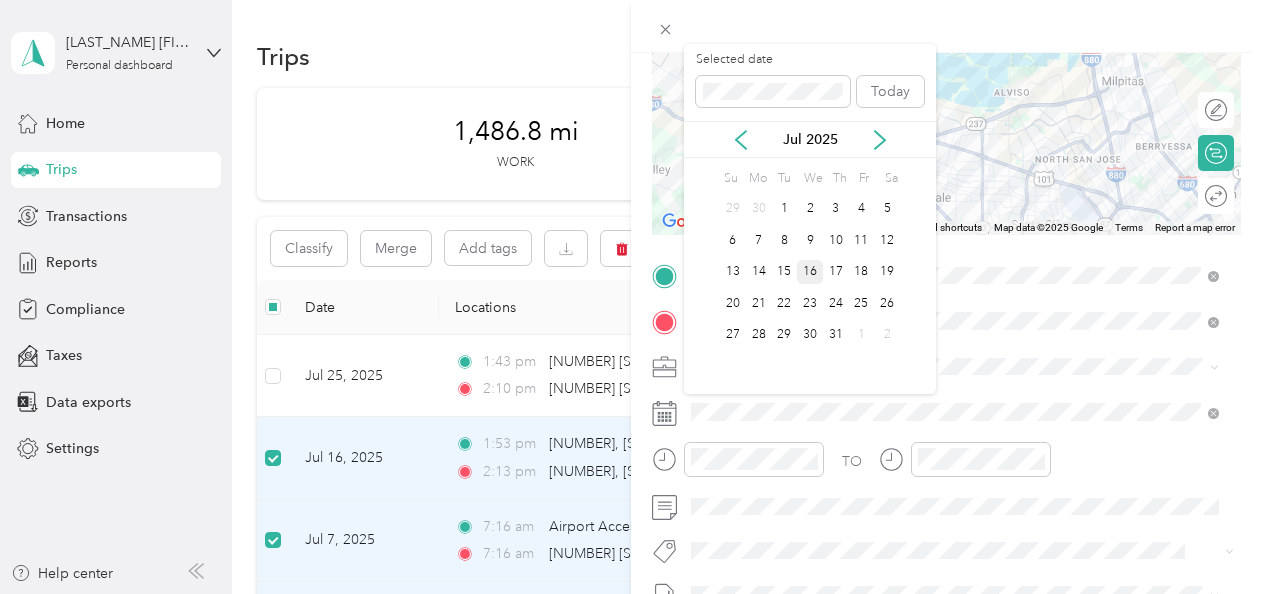 click on "16" at bounding box center (810, 272) 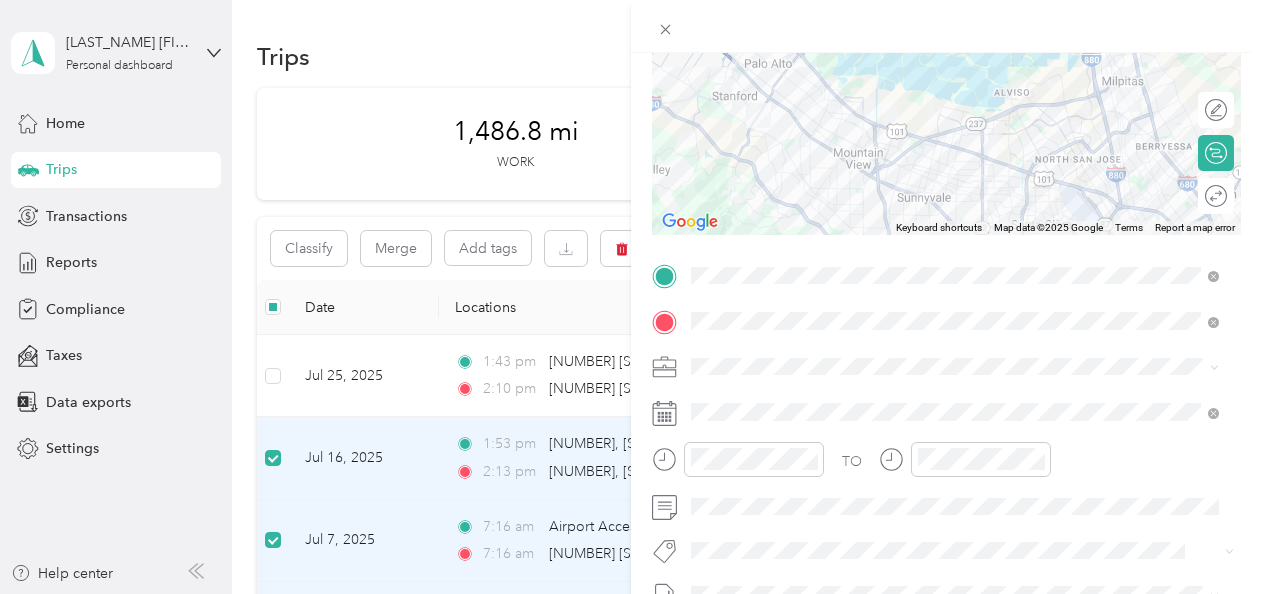 click on "TO Add photo" at bounding box center (946, 501) 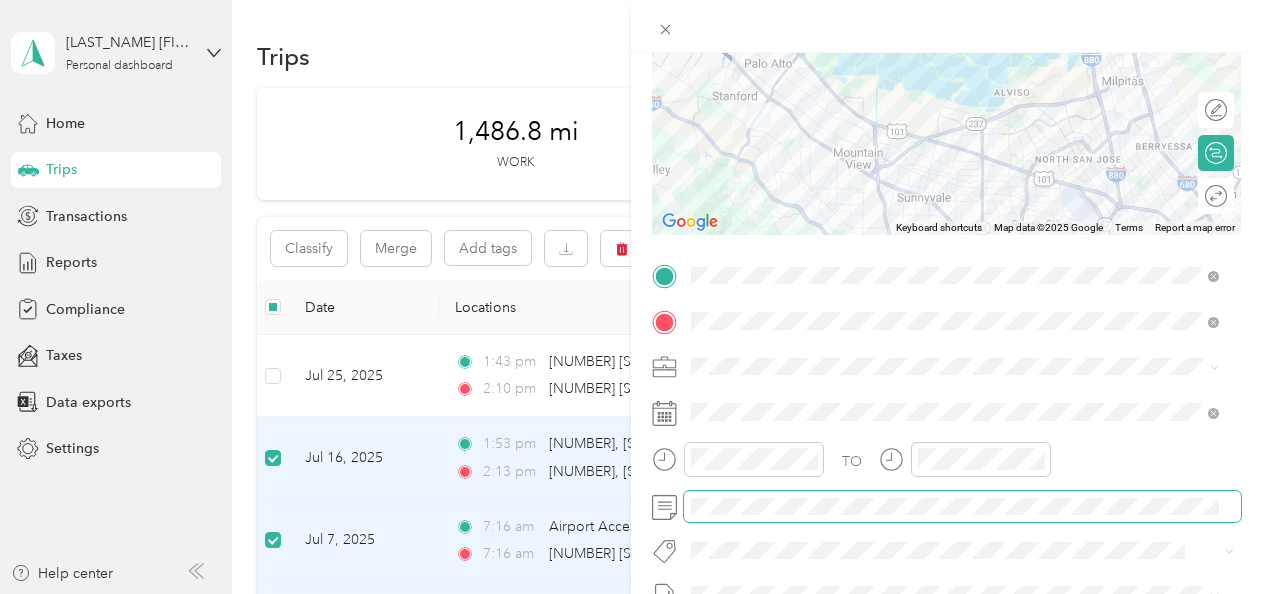 click at bounding box center (962, 507) 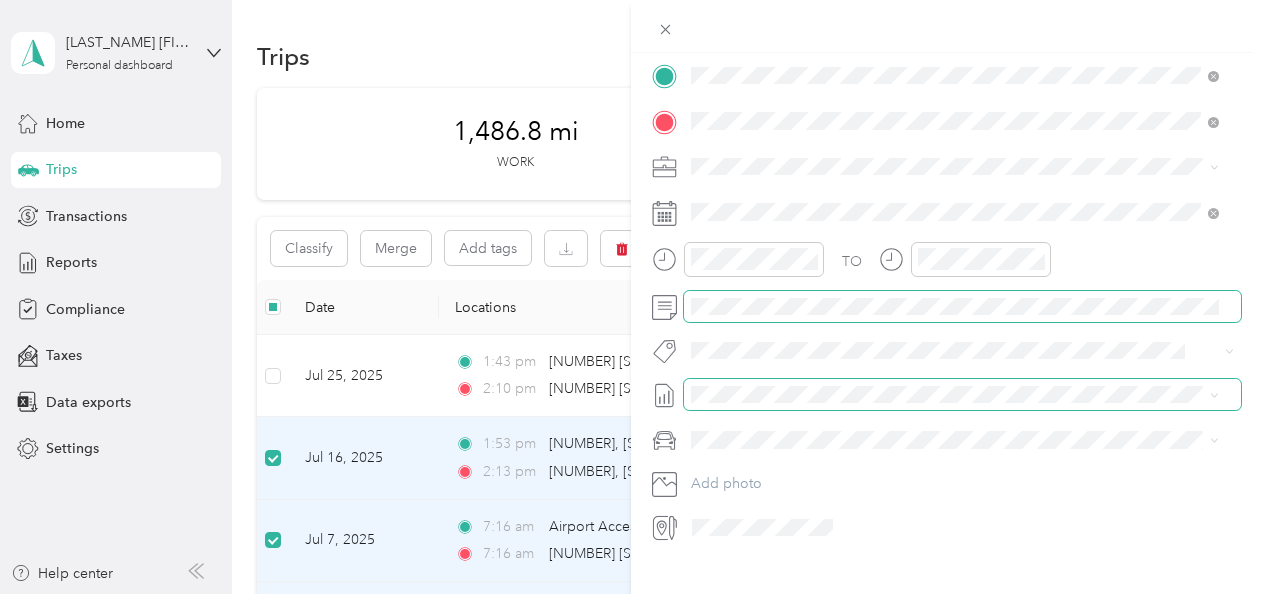 scroll, scrollTop: 419, scrollLeft: 0, axis: vertical 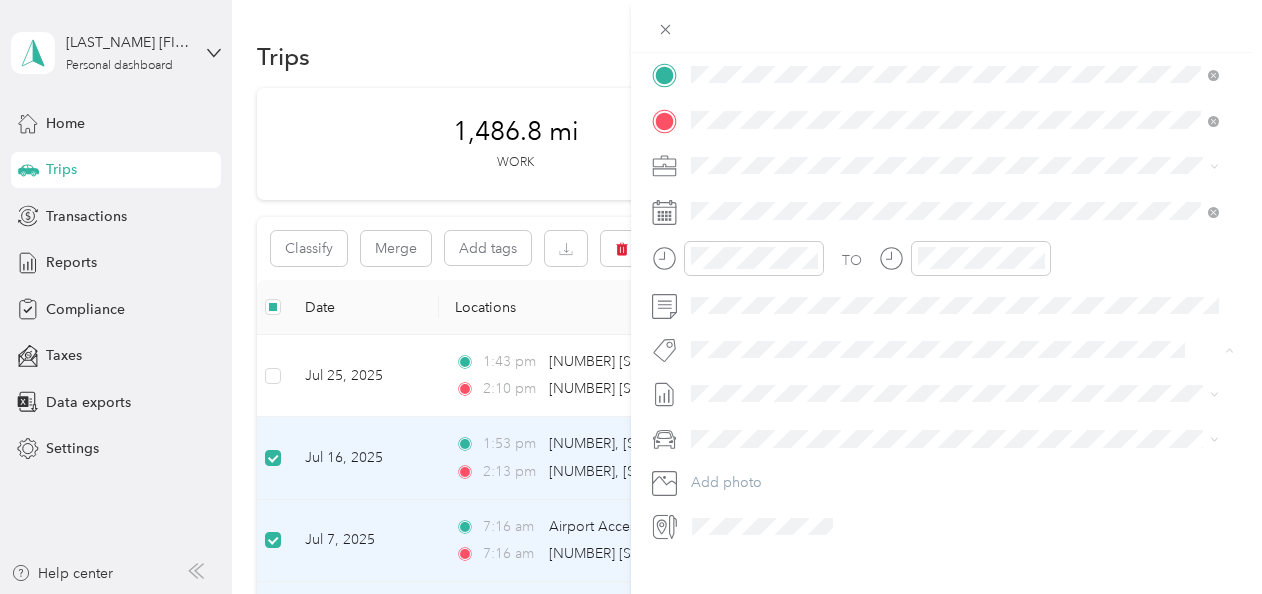 click on "TO Add photo" at bounding box center [946, 300] 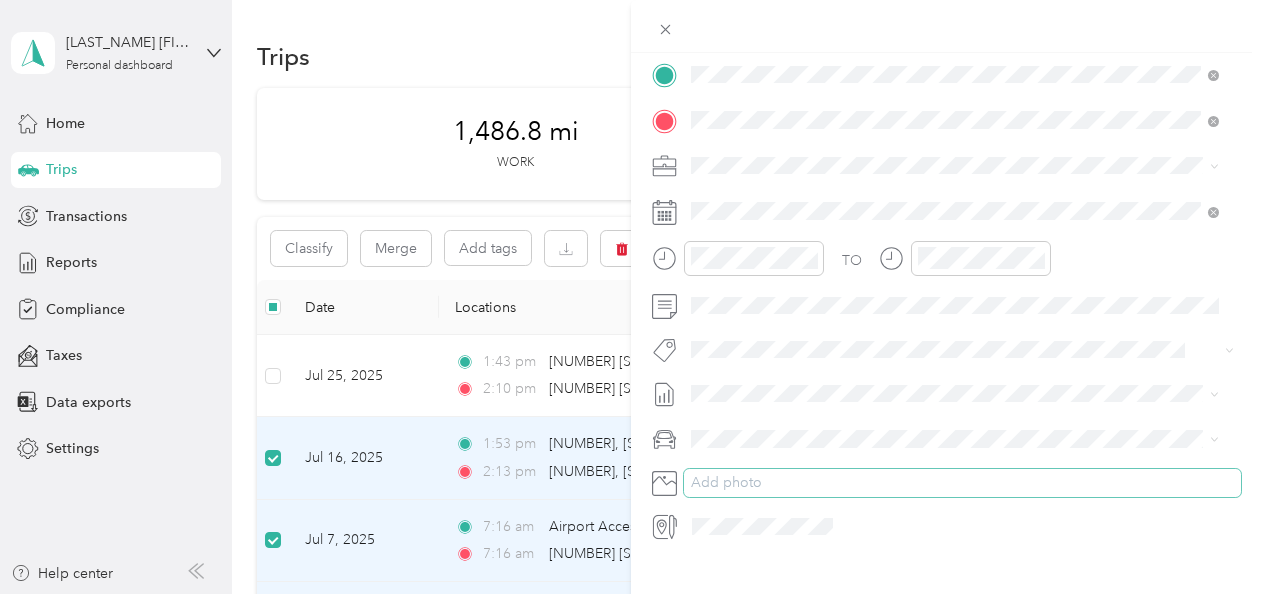 click on "Add photo" at bounding box center (962, 483) 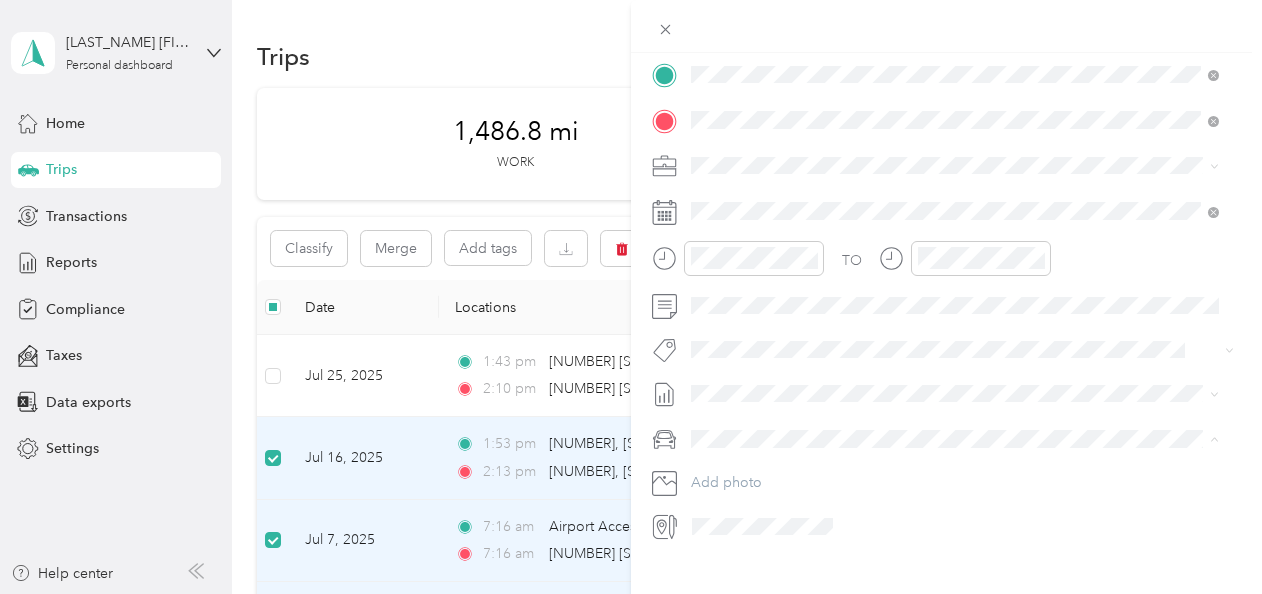 click on "BMW 5-Series" at bounding box center (955, 473) 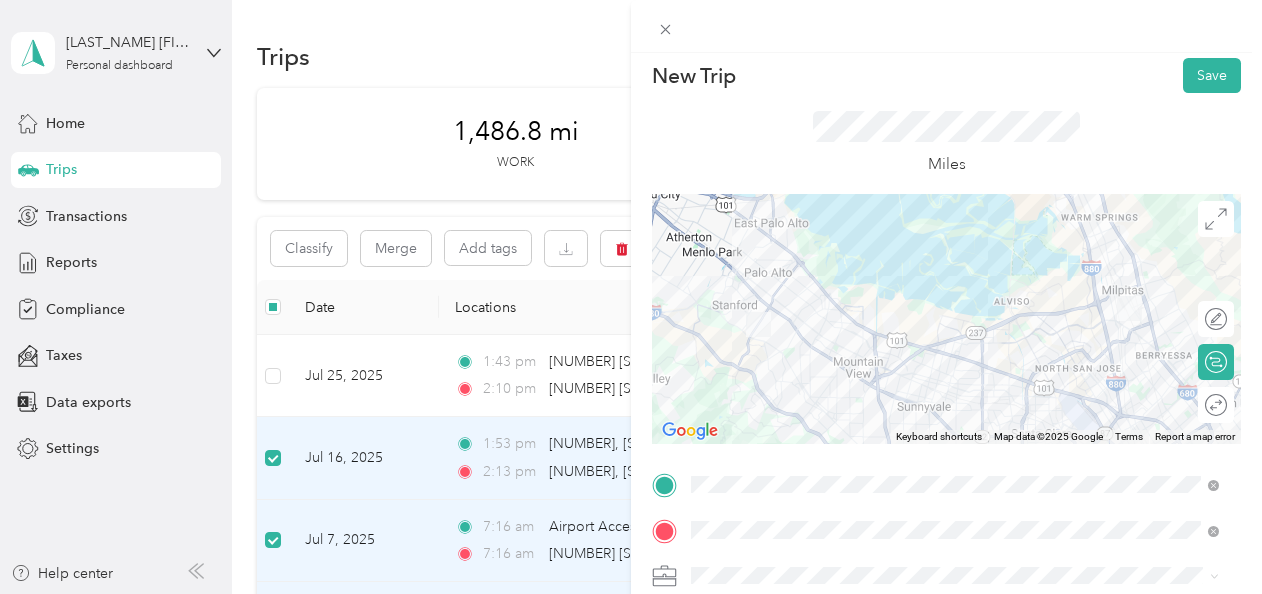scroll, scrollTop: 0, scrollLeft: 0, axis: both 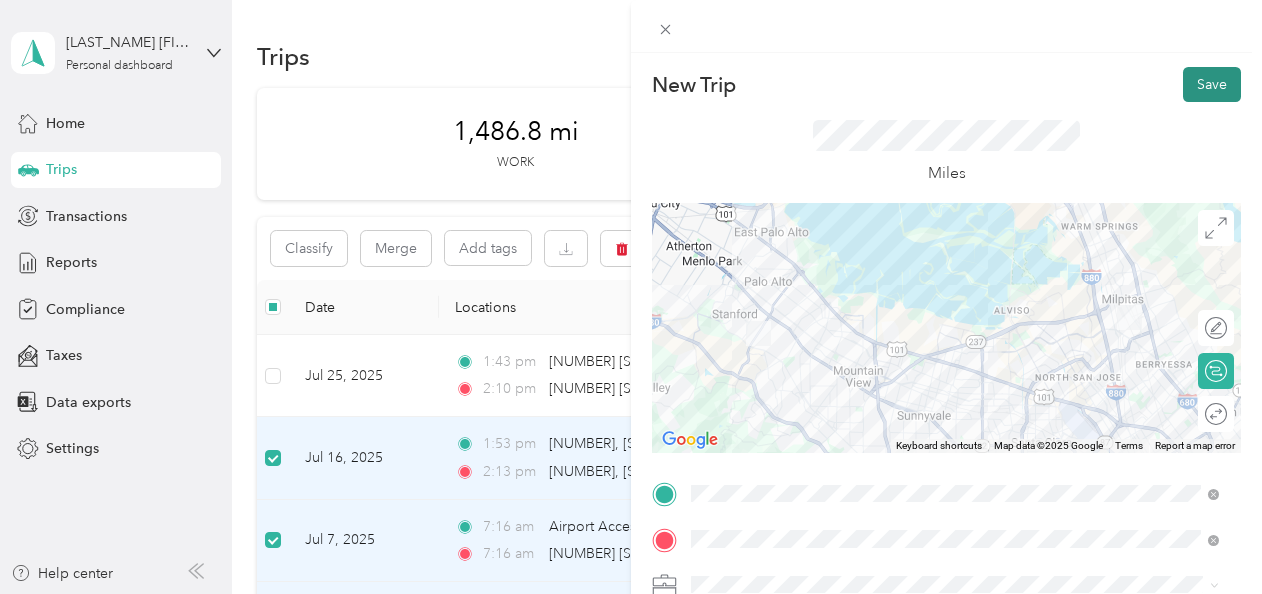 click on "Save" at bounding box center (1212, 84) 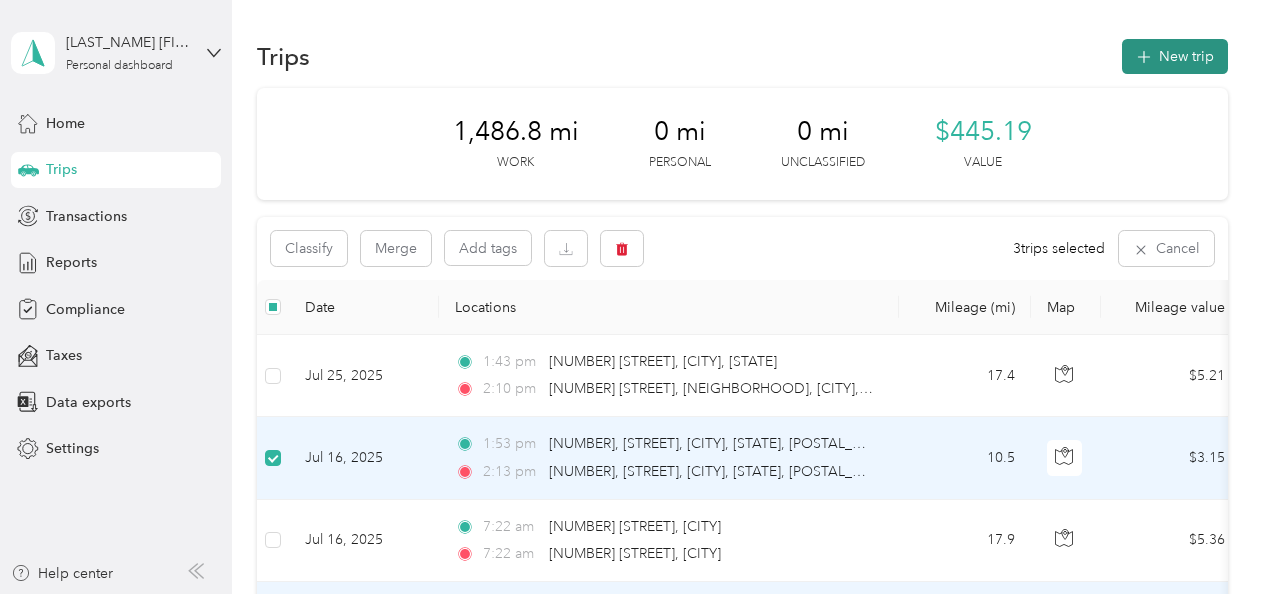 click on "New trip" at bounding box center (1175, 56) 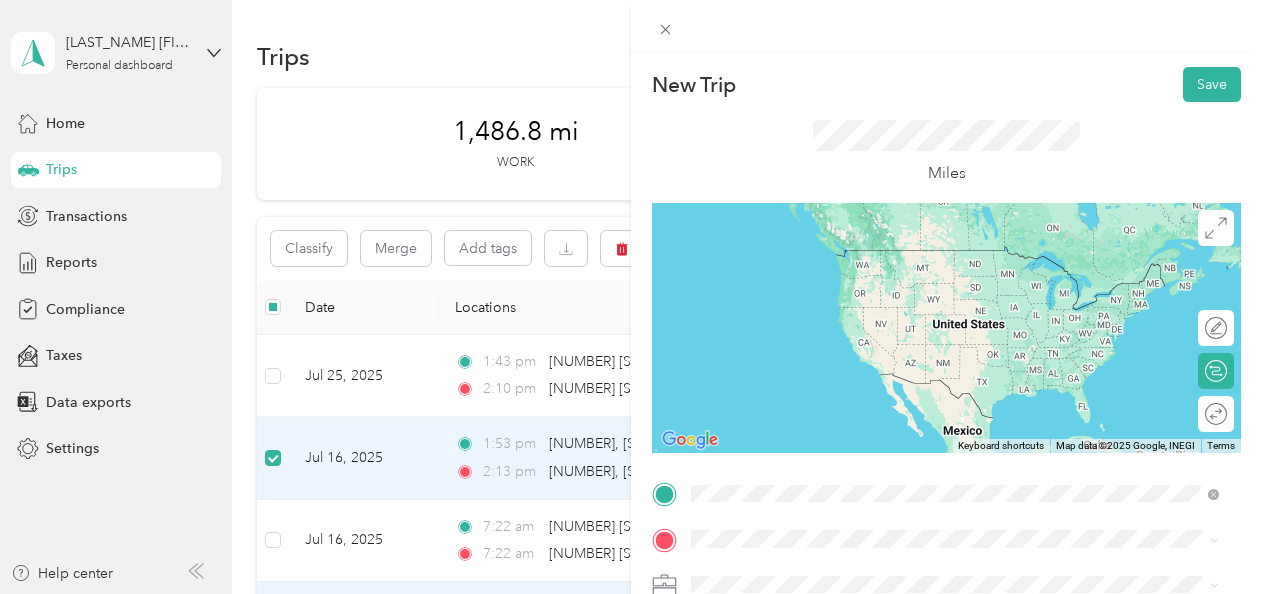 click on "[NUMBER] [STREET]
[CITY], [STATE] [POSTAL_CODE], [COUNTRY]" at bounding box center [873, 258] 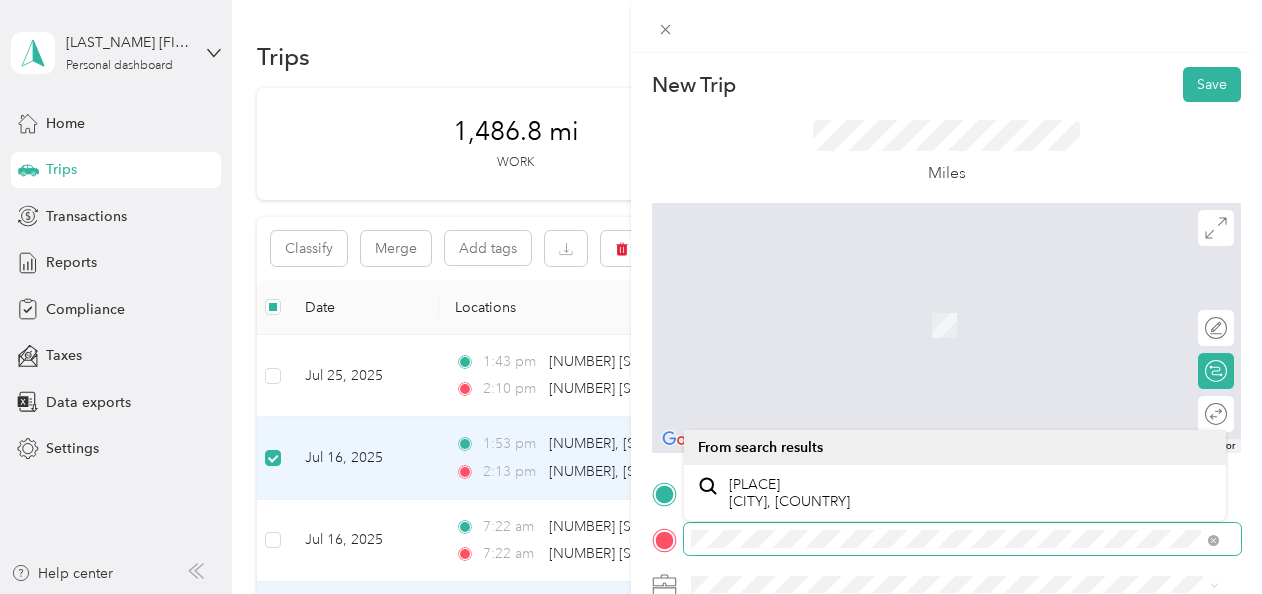click at bounding box center [962, 539] 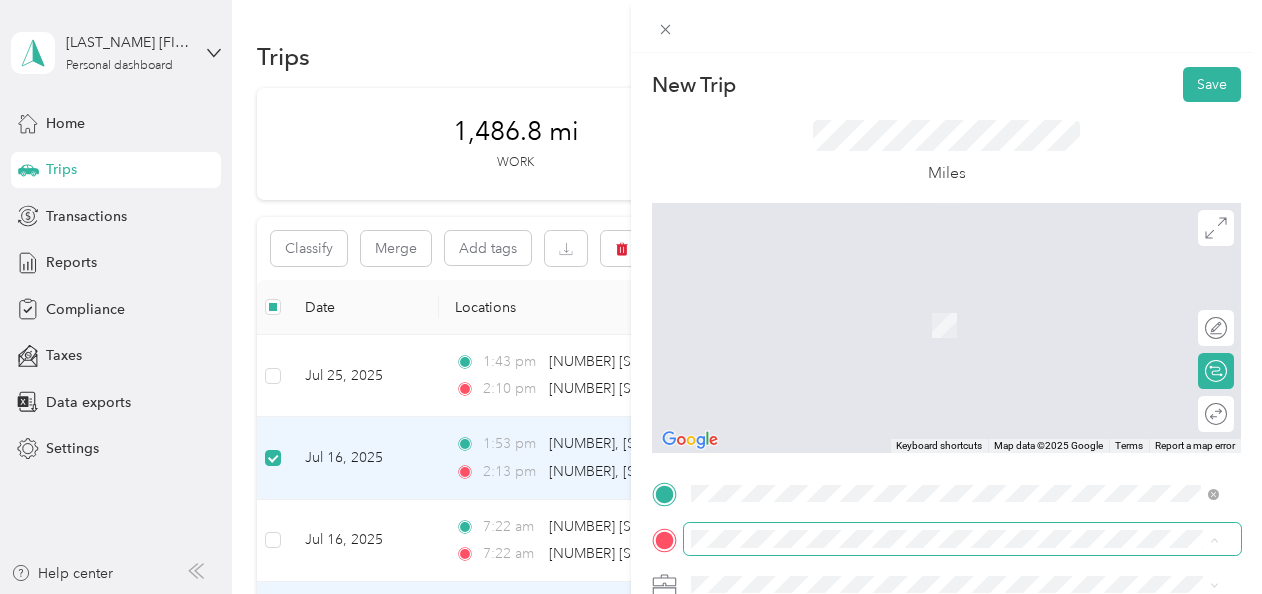 click at bounding box center (962, 539) 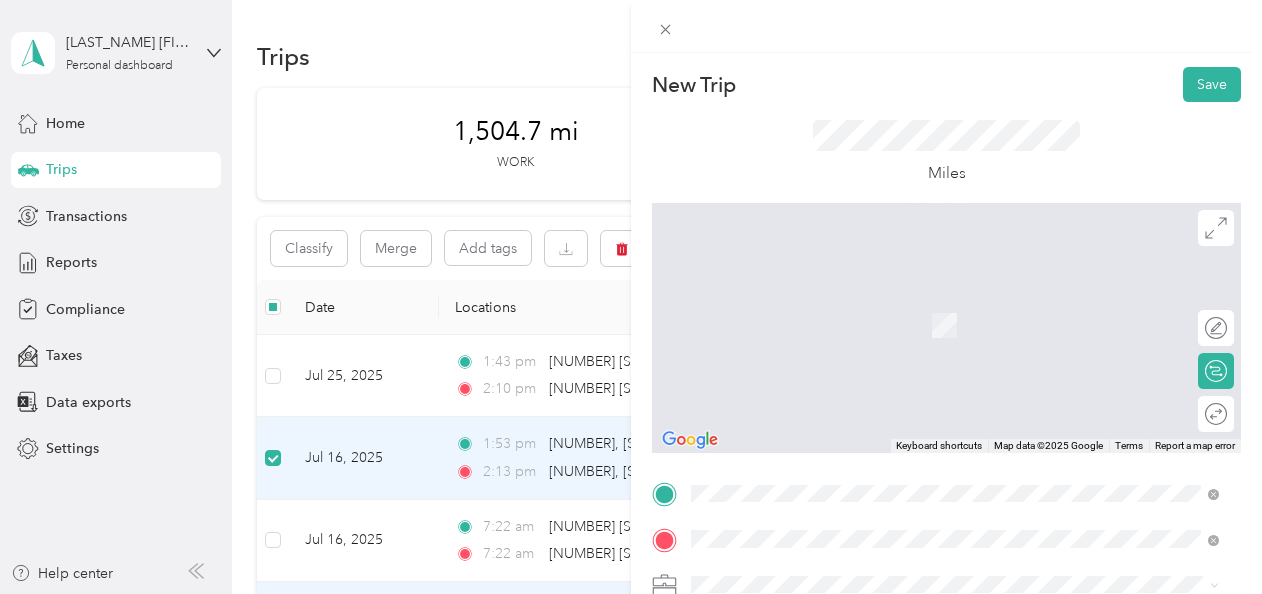 click on "[NUMBER] [STREET]
[CITY], [STATE] [POSTAL_CODE], [COUNTRY]" at bounding box center [873, 325] 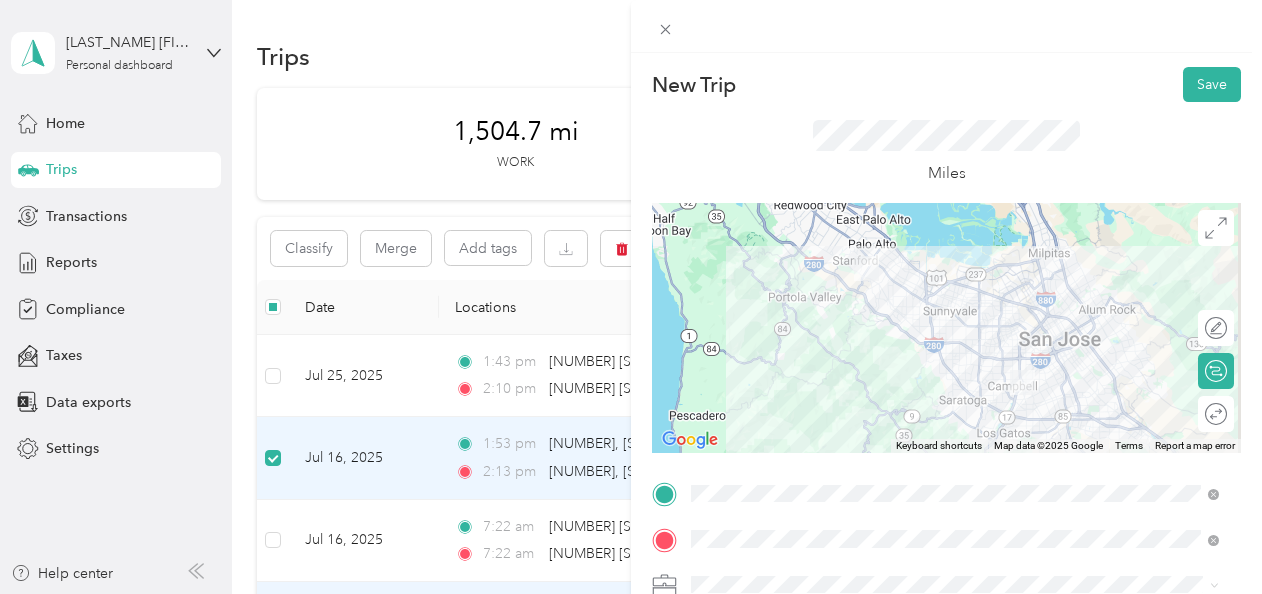 click at bounding box center [946, 328] 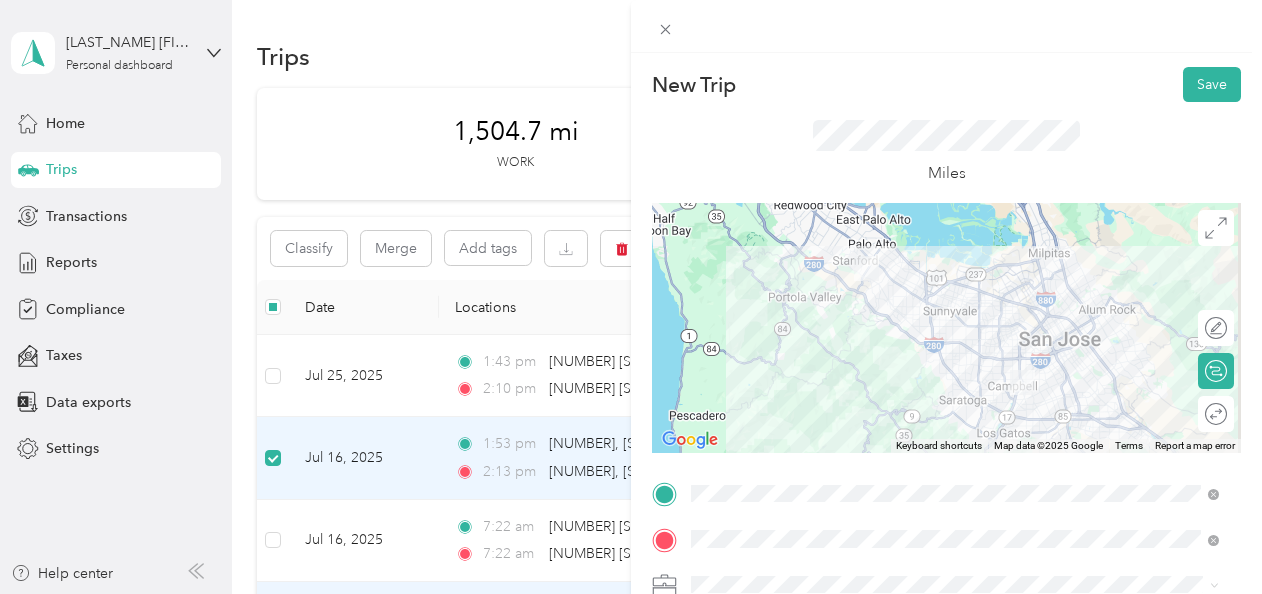 click at bounding box center (946, 328) 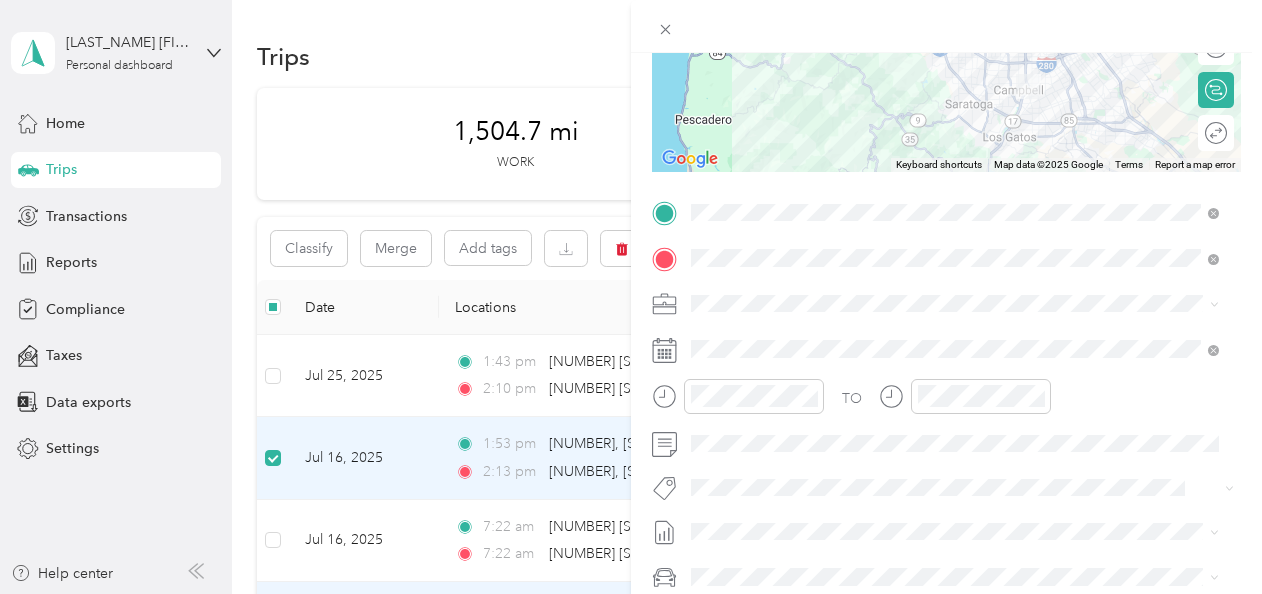 scroll, scrollTop: 282, scrollLeft: 0, axis: vertical 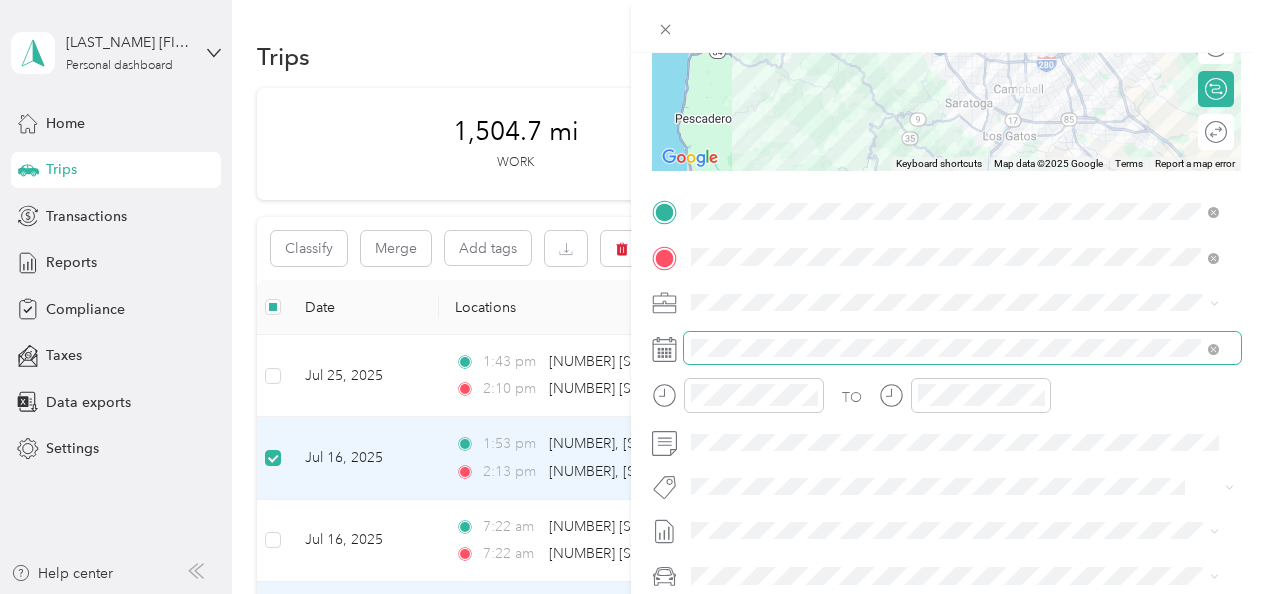 click at bounding box center [962, 348] 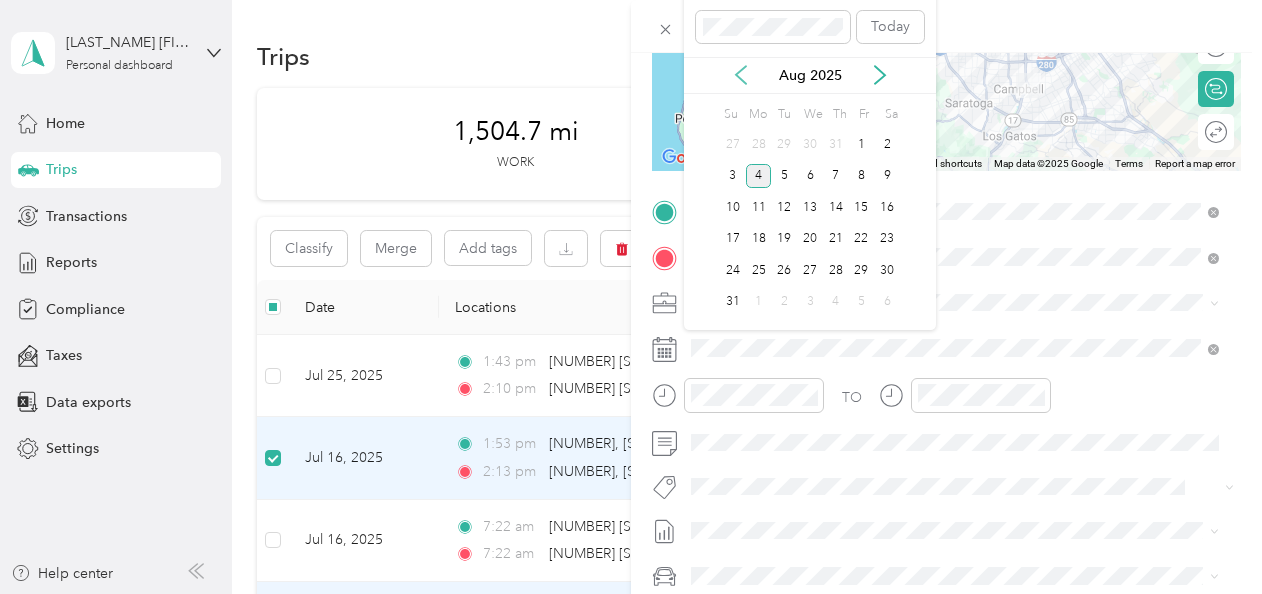 click 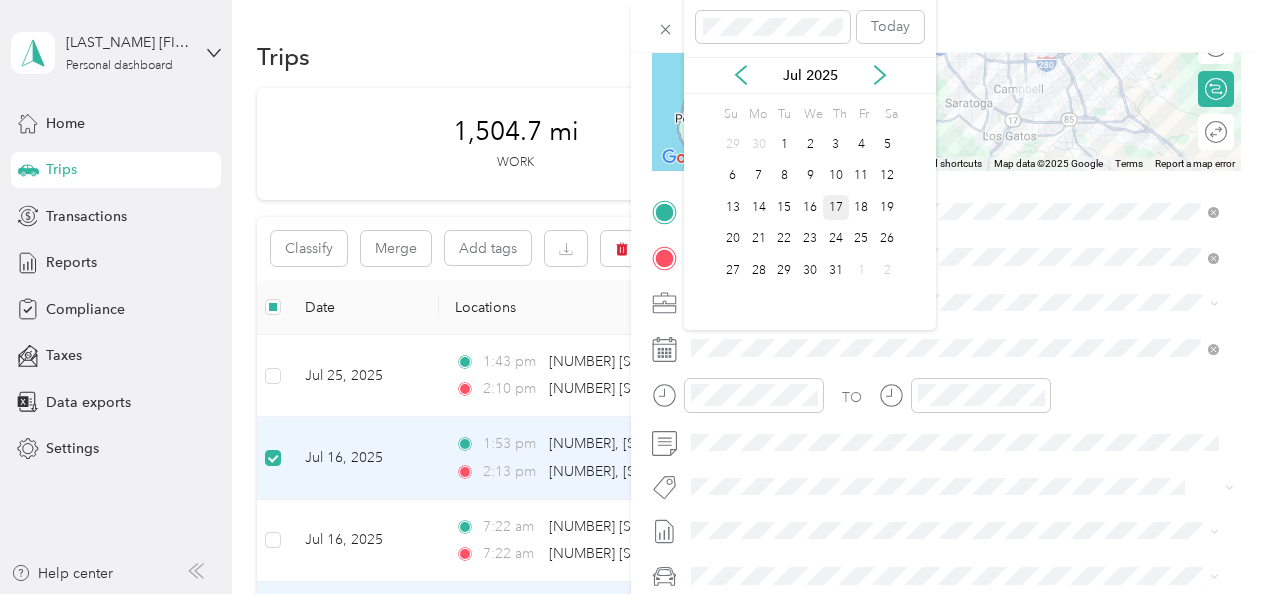click on "17" at bounding box center (836, 207) 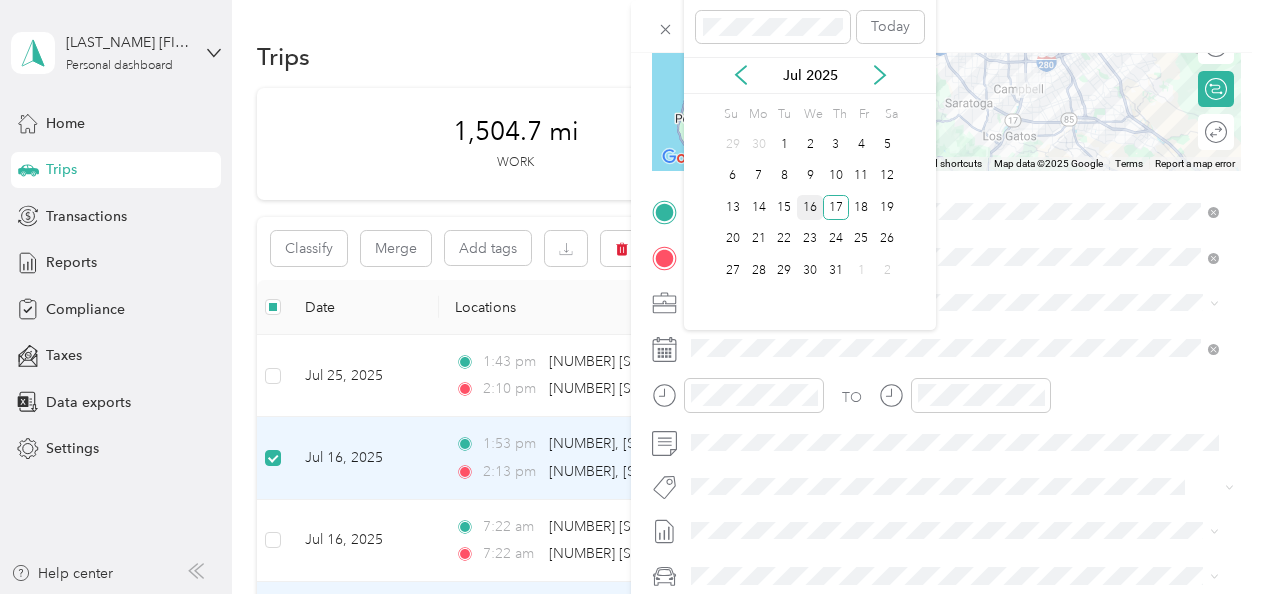click on "16" at bounding box center [810, 207] 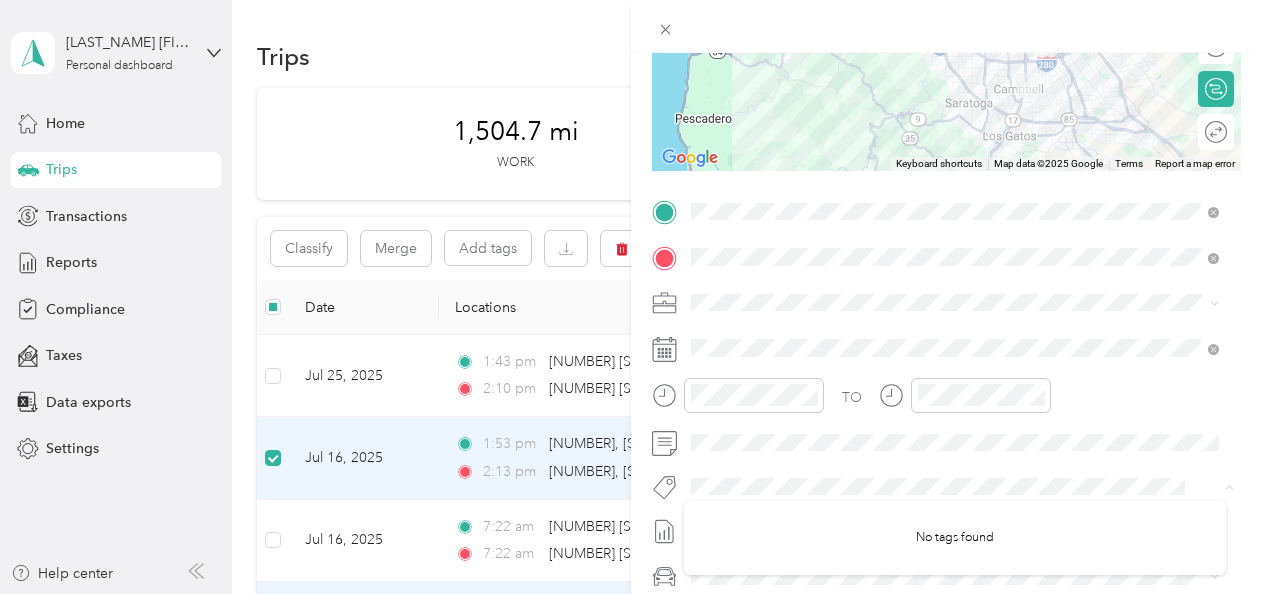 click 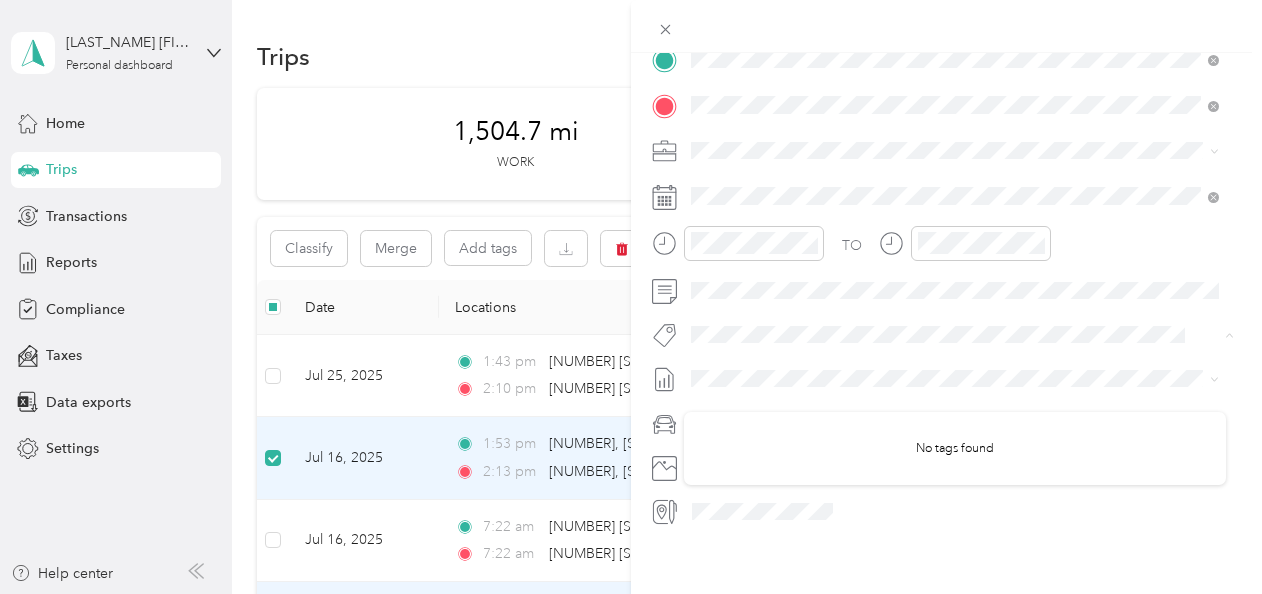 scroll, scrollTop: 455, scrollLeft: 0, axis: vertical 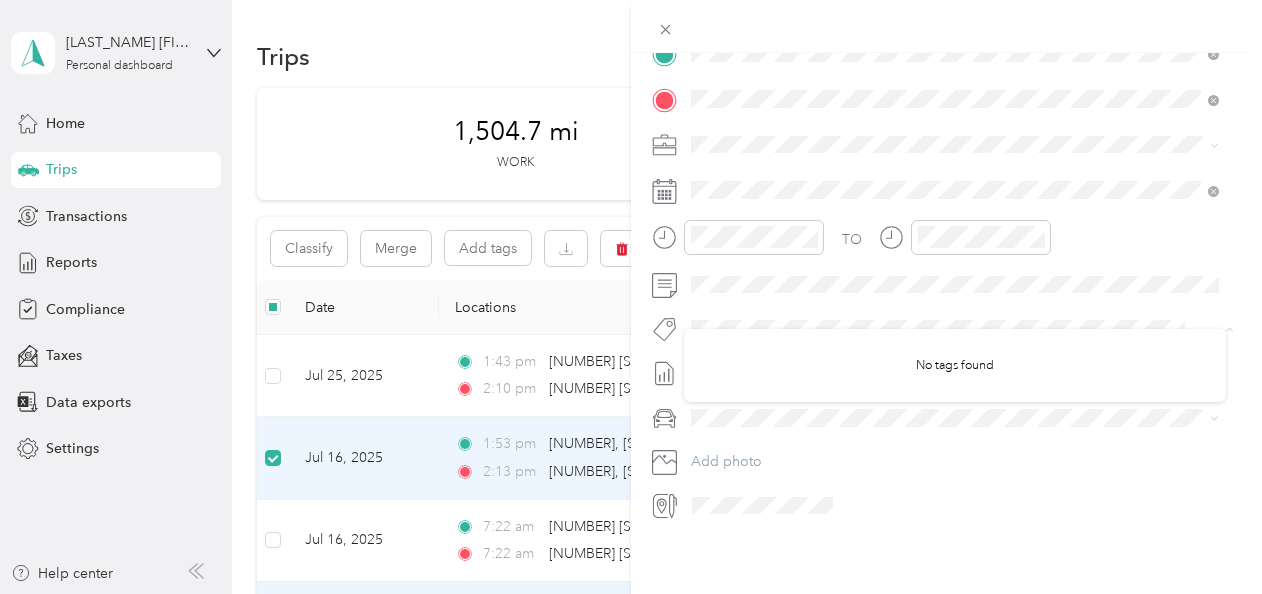 click on "No tags found" at bounding box center [955, 366] 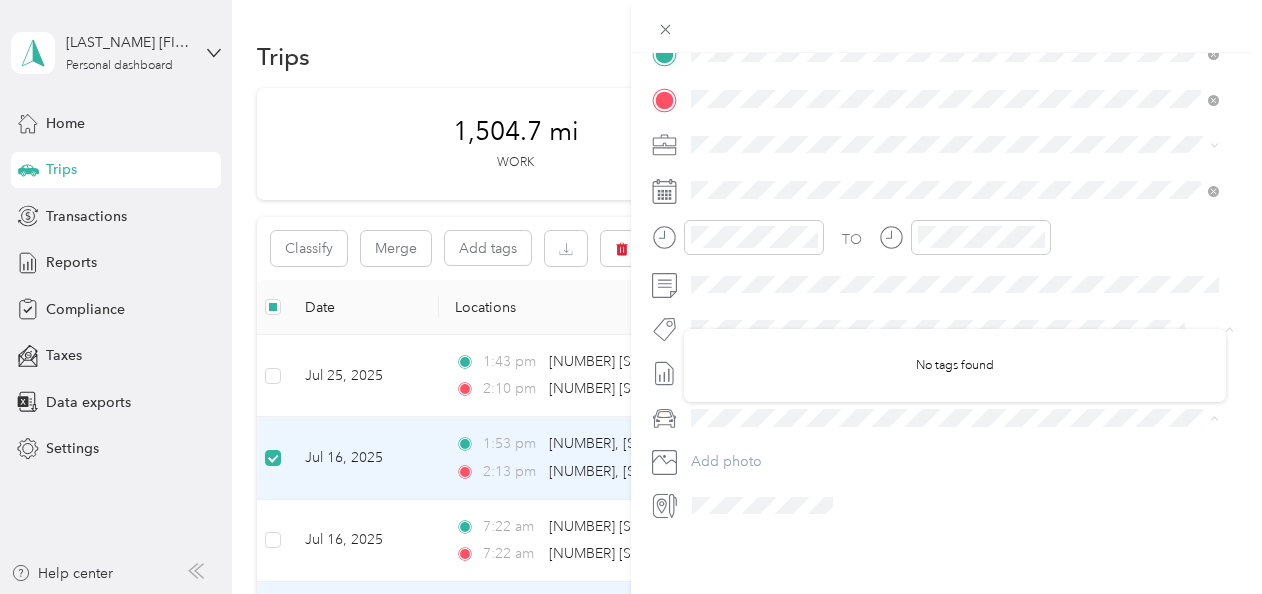 click on "BMW 5-Series" at bounding box center (955, 437) 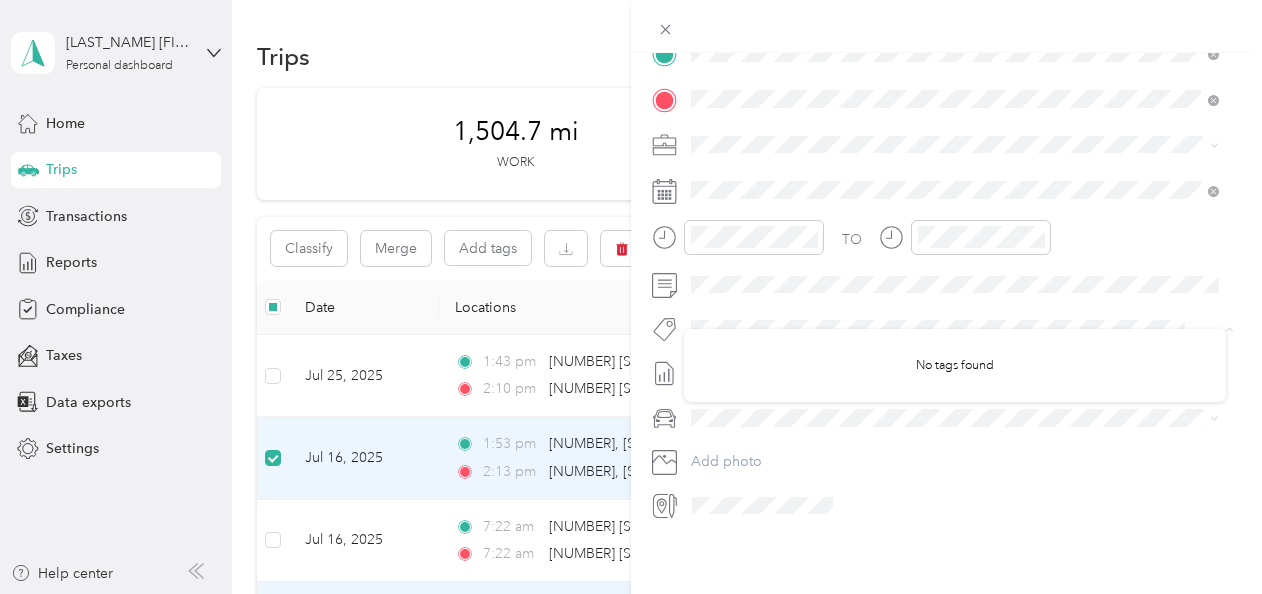 click on "New Trip Save This trip cannot be edited because it is either under review, approved, or paid. Contact your Team Manager to edit it. Miles ← Move left → Move right ↑ Move up ↓ Move down + Zoom in - Zoom out Home Jump left by 75% End Jump right by 75% Page Up Jump up by 75% Page Down Jump down by 75% Keyboard shortcuts Map Data Map data ©2025 Google Map data ©2025 Google 5 km  Click to toggle between metric and imperial units Terms Report a map error Edit route Calculate route Round trip TO Add photo" at bounding box center [946, 350] 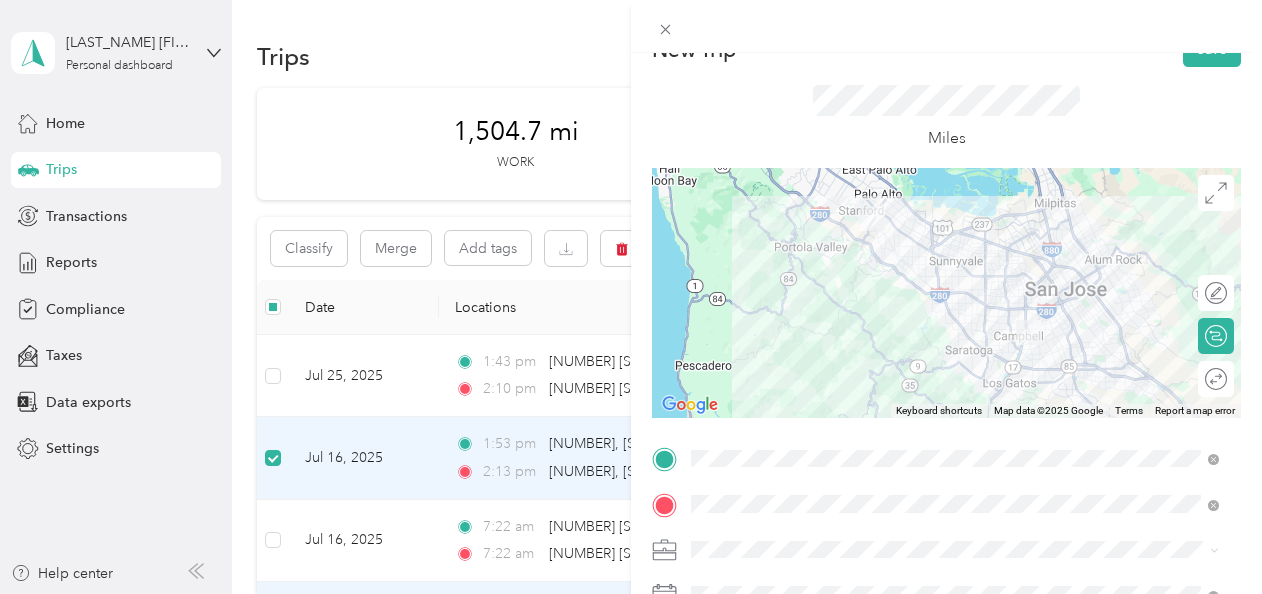 scroll, scrollTop: 0, scrollLeft: 0, axis: both 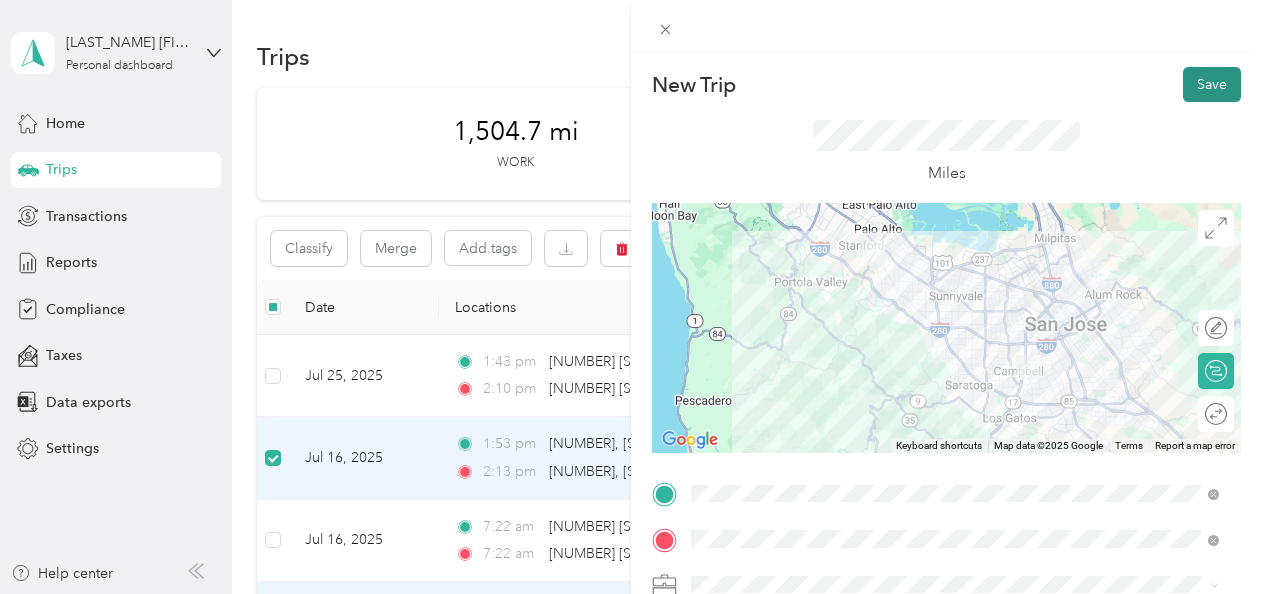 click on "Save" at bounding box center (1212, 84) 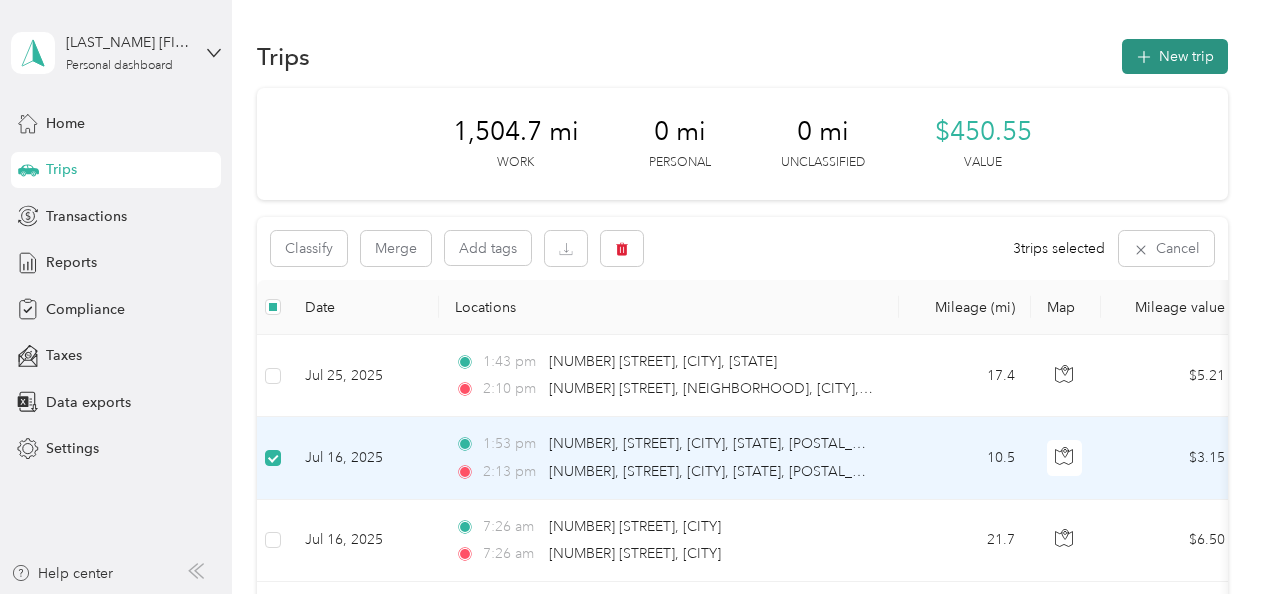 click on "New trip" at bounding box center (1175, 56) 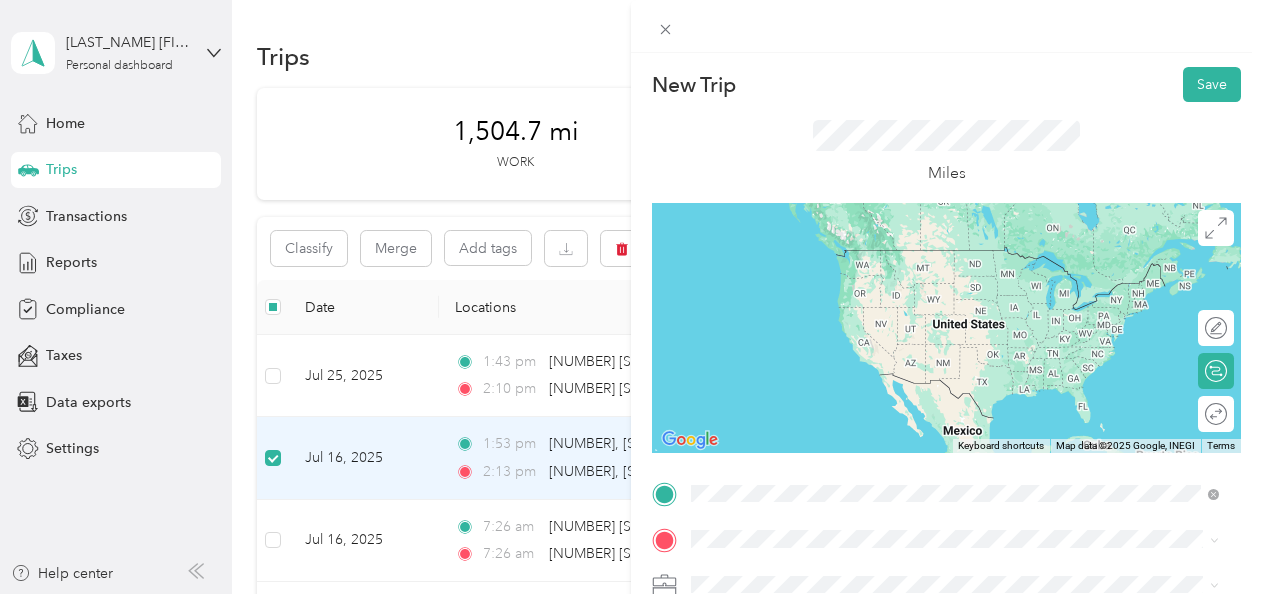 click on "[NUMBER] [STREET]
[CITY], [STATE] [POSTAL_CODE], [COUNTRY]" at bounding box center [873, 447] 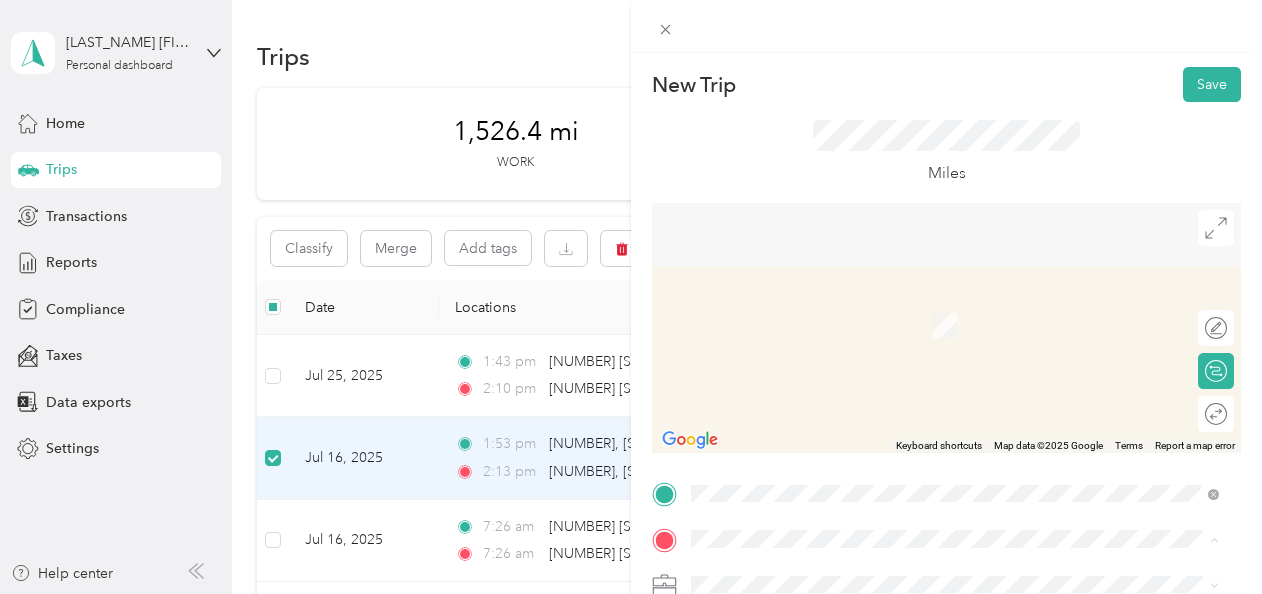 click on "[NUMBER] [STREET], [CITY], [STATE] [POSTAL_CODE], [COUNTRY]" at bounding box center (940, 296) 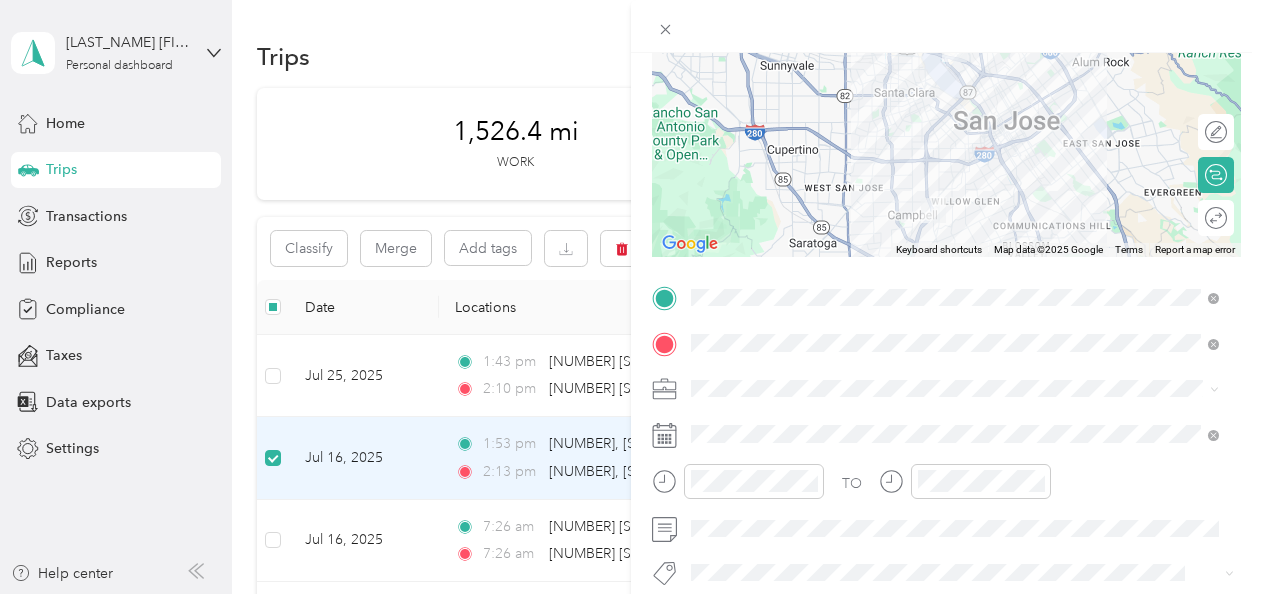 scroll, scrollTop: 197, scrollLeft: 0, axis: vertical 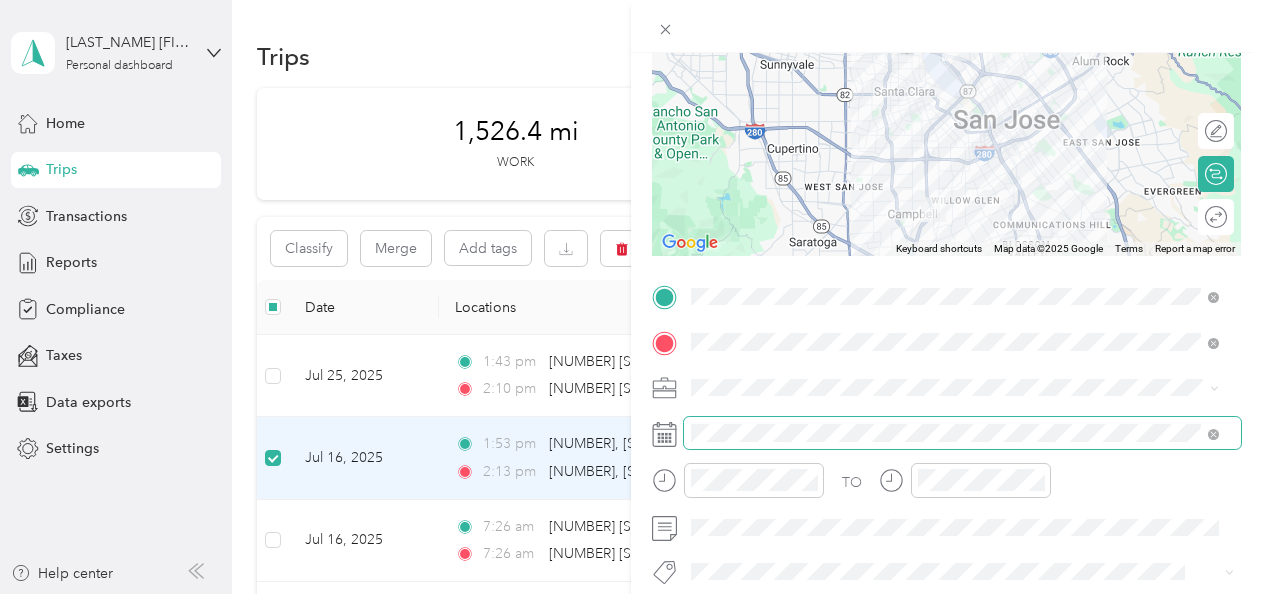 click at bounding box center (962, 433) 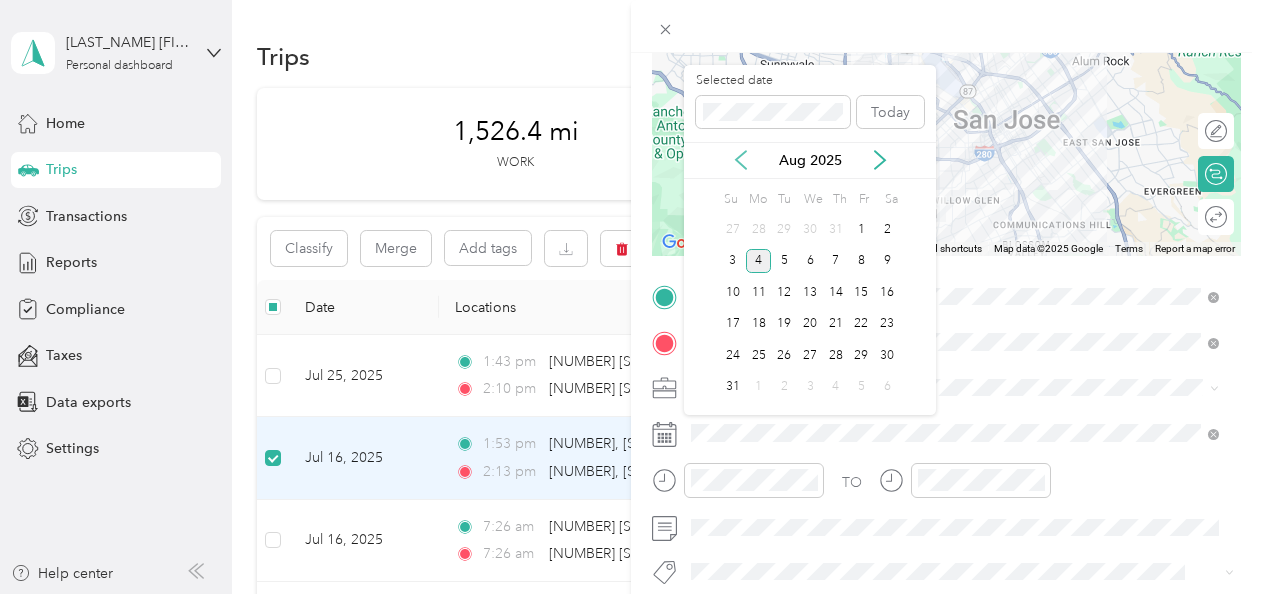click 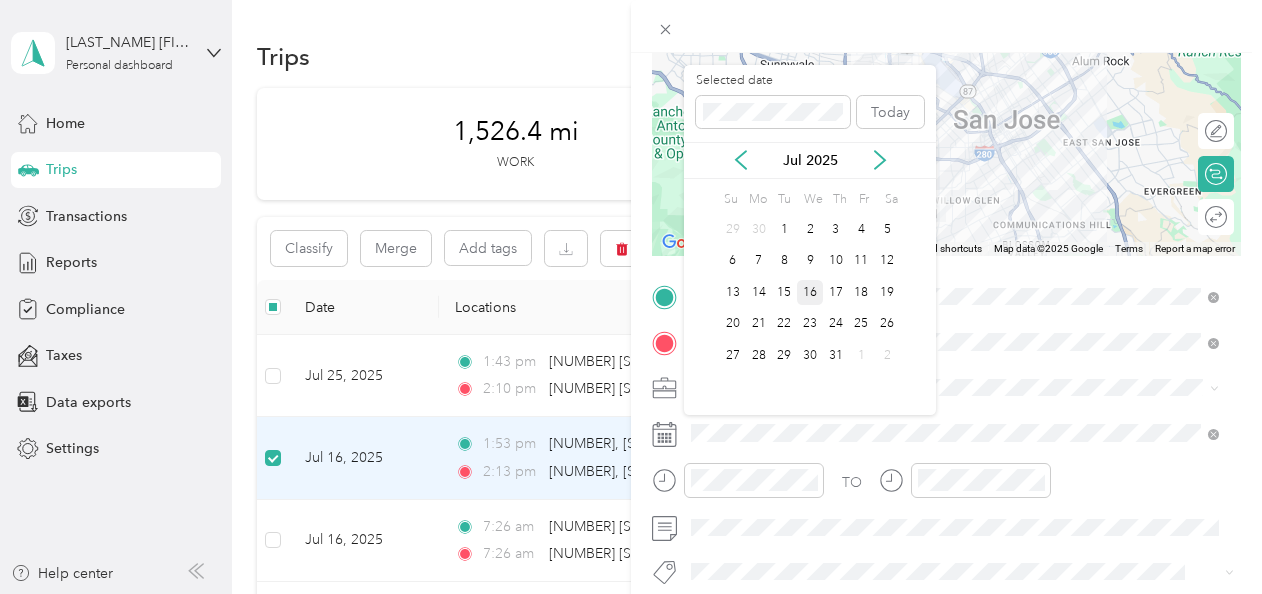 click on "16" at bounding box center (810, 292) 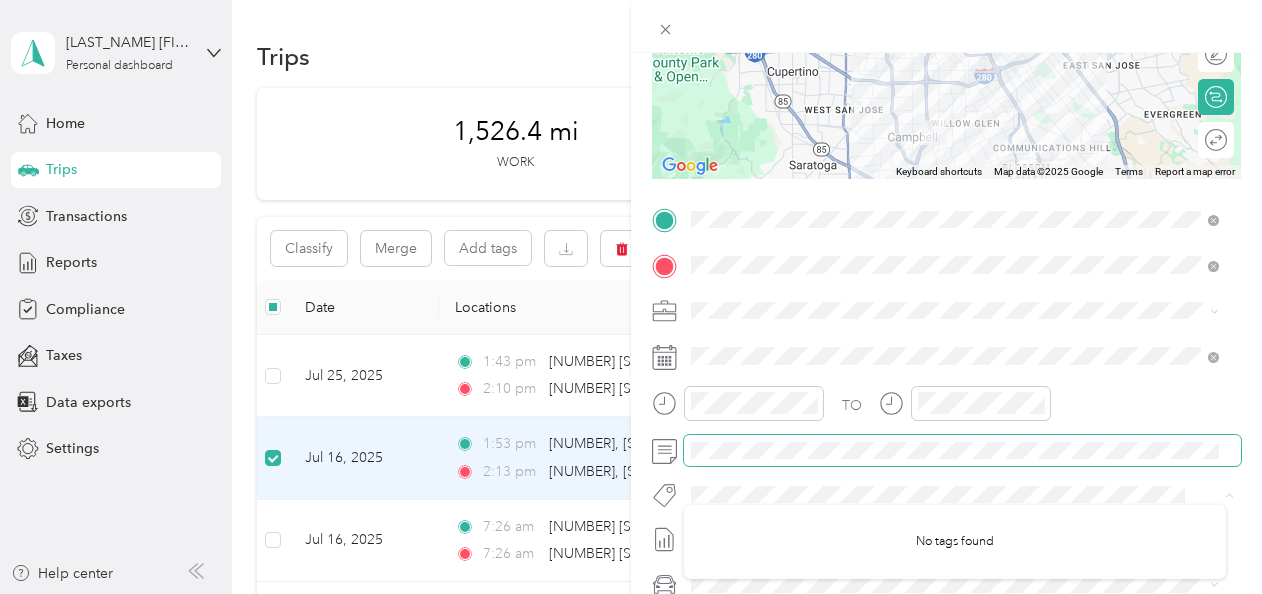 scroll, scrollTop: 290, scrollLeft: 0, axis: vertical 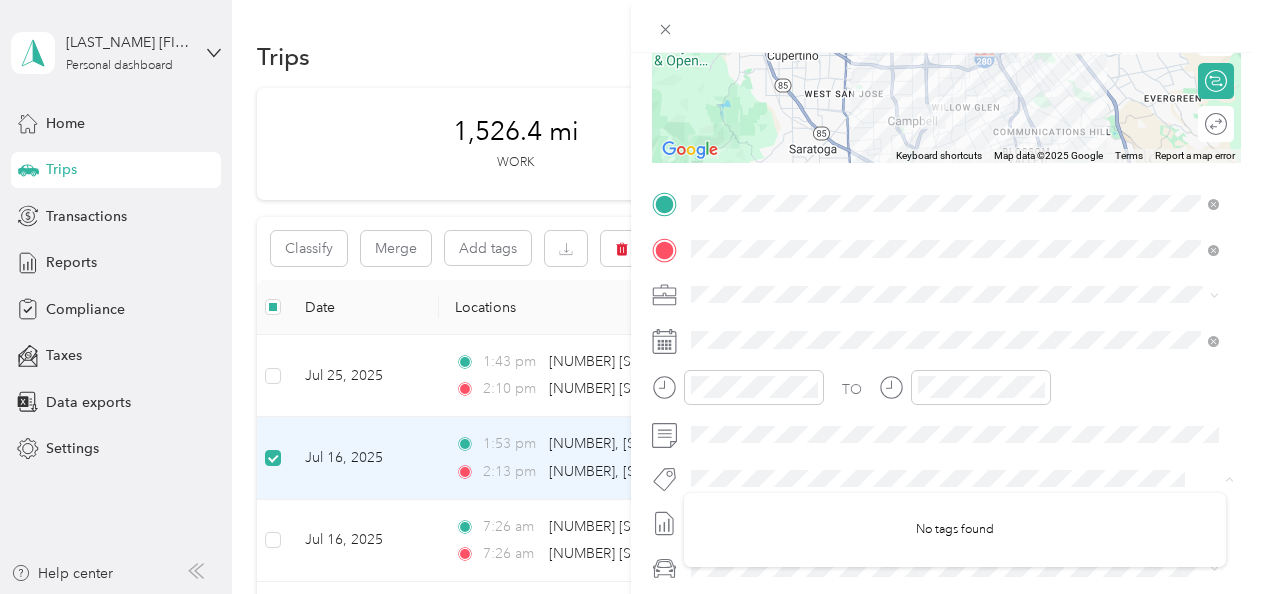 click on "New Trip Save This trip cannot be edited because it is either under review, approved, or paid. Contact your Team Manager to edit it. Miles ← Move left → Move right ↑ Move up ↓ Move down + Zoom in - Zoom out Home Jump left by 75% End Jump right by 75% Page Up Jump up by 75% Page Down Jump down by 75% Keyboard shortcuts Map Data Map data ©2025 Google Map data ©2025 Google 2 km  Click to toggle between metric and imperial units Terms Report a map error Edit route Calculate route Round trip TO Add photo" at bounding box center [946, 224] 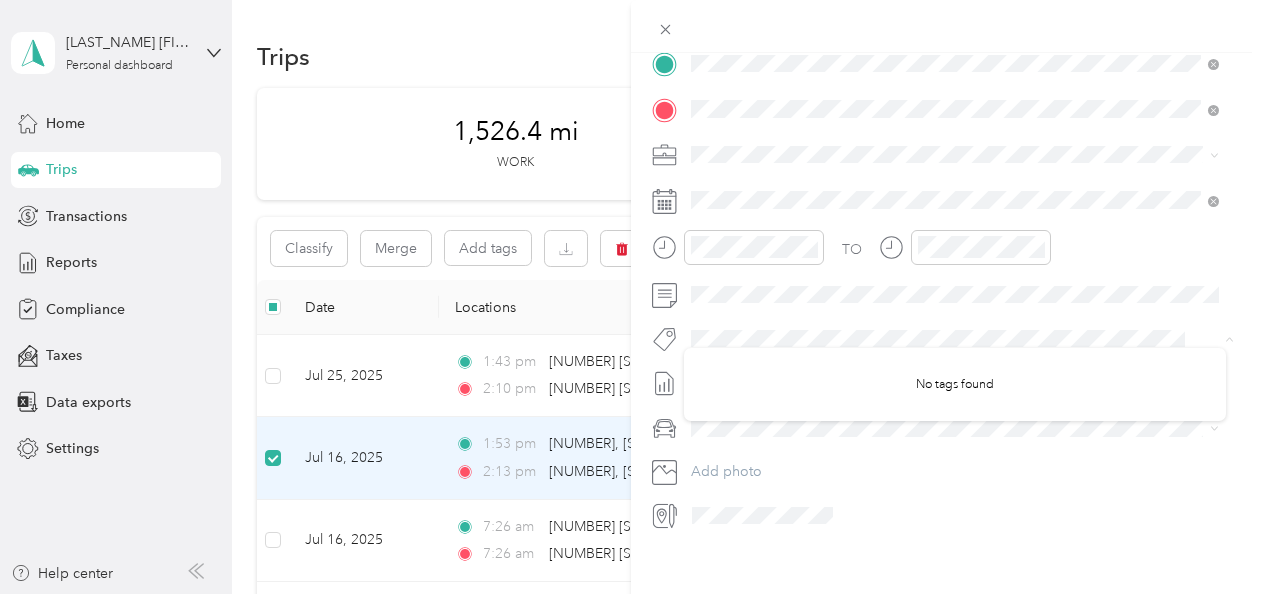 scroll, scrollTop: 455, scrollLeft: 0, axis: vertical 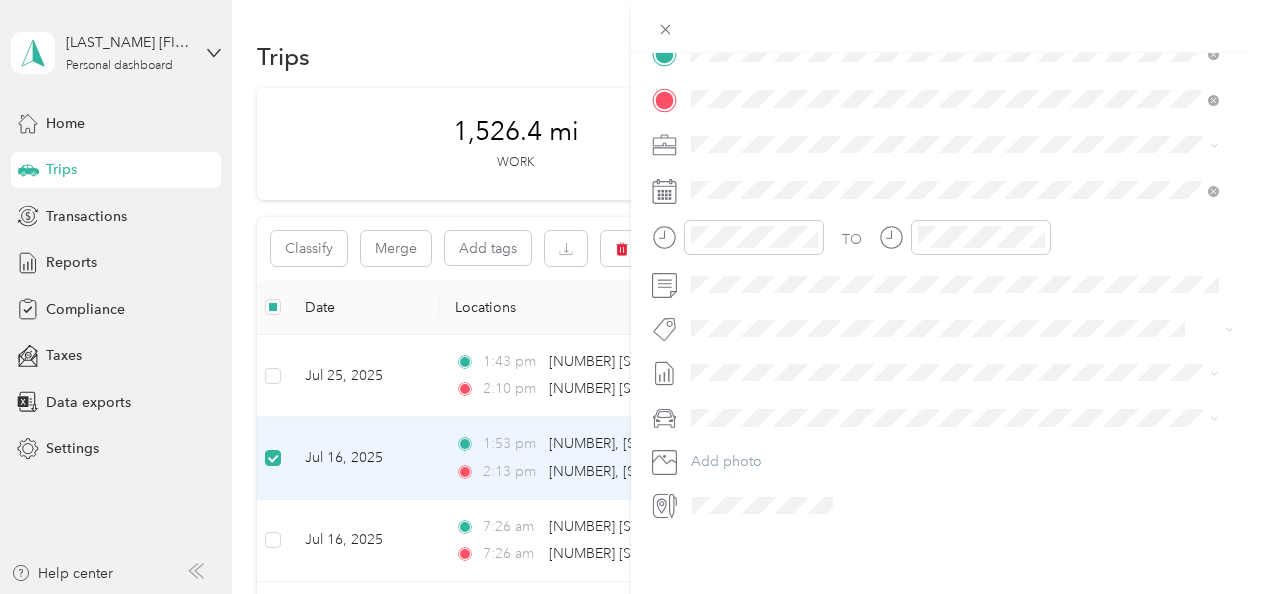 click on "TO Add photo" at bounding box center [946, 279] 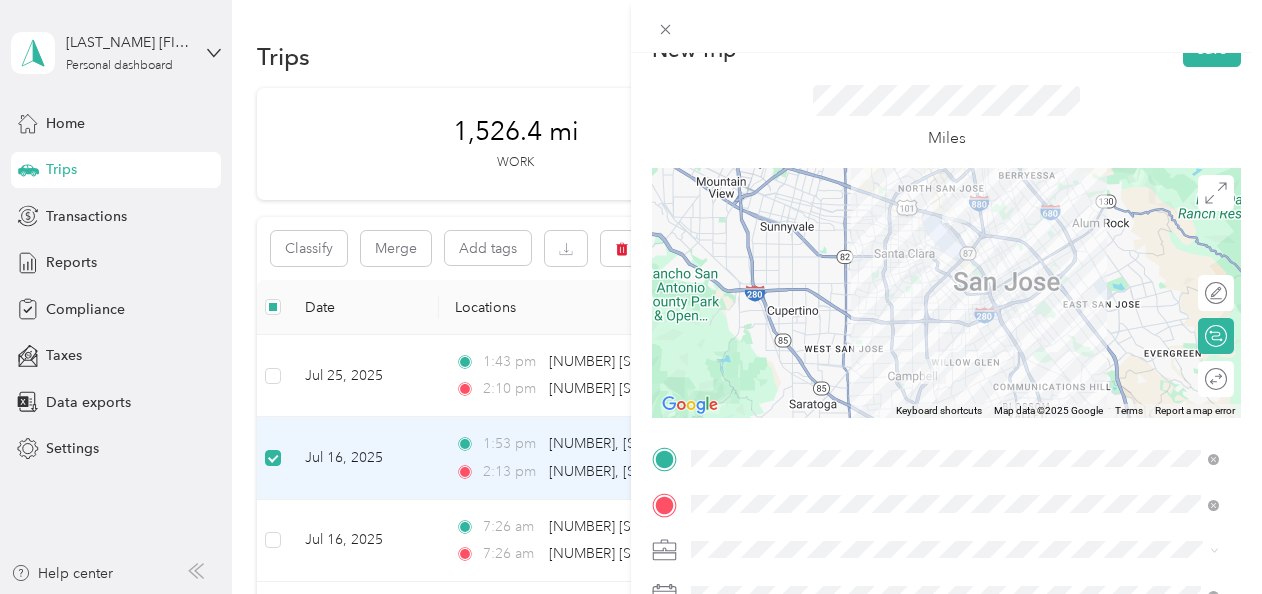 scroll, scrollTop: 0, scrollLeft: 0, axis: both 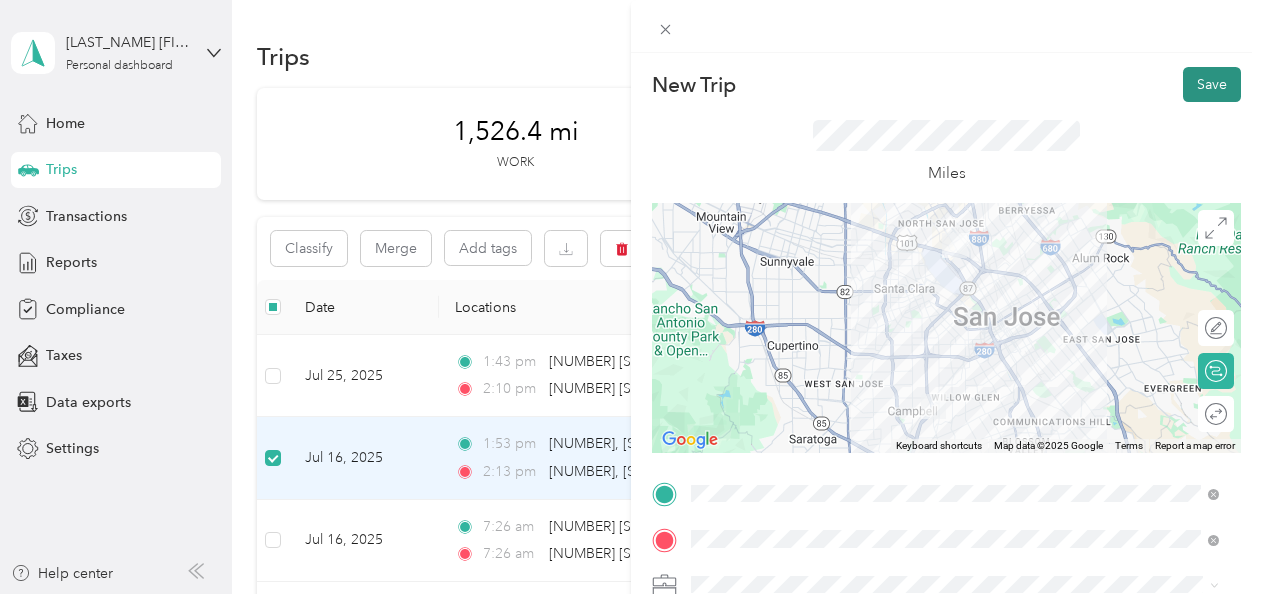 click on "Save" at bounding box center [1212, 84] 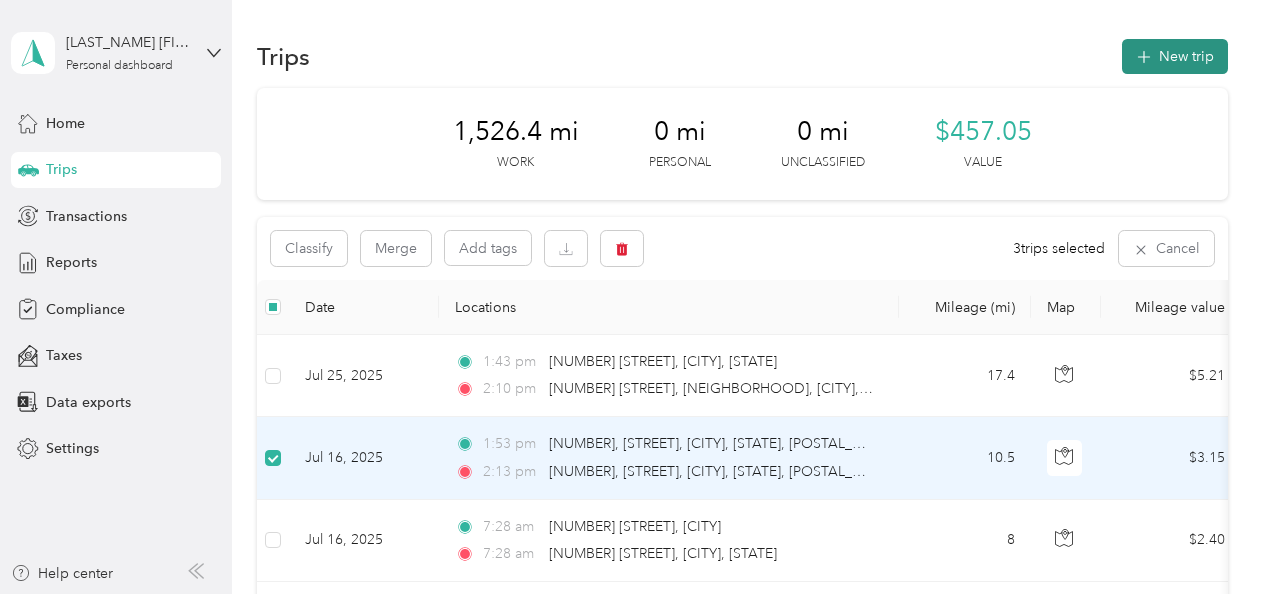 click on "New trip" at bounding box center [1175, 56] 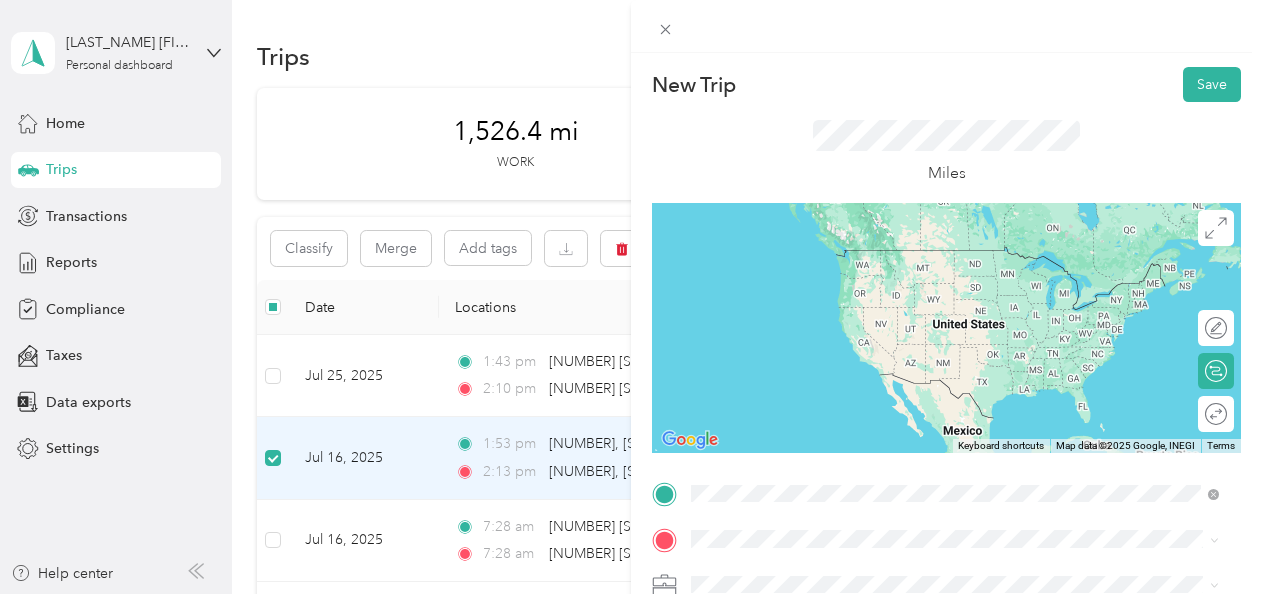 click on "[NUMBER] [STREET]
[CITY], [STATE] [POSTAL_CODE], [COUNTRY]" at bounding box center [873, 258] 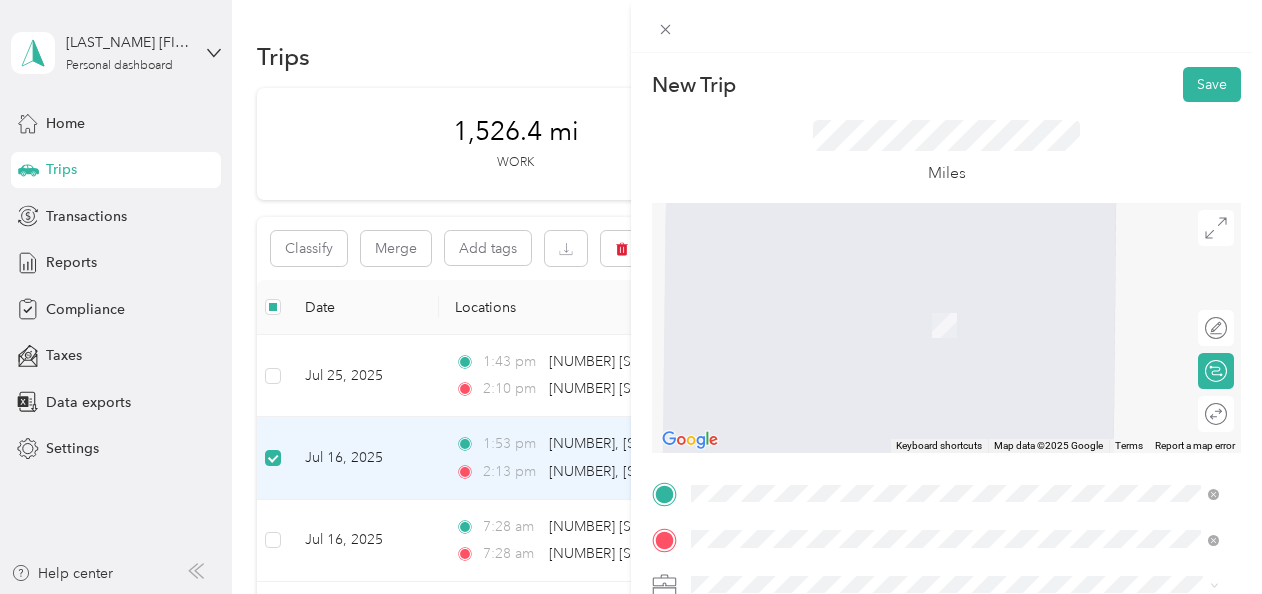 click on "[NUMBER] [STREET], [CITY], [STATE] [POSTAL_CODE], [COUNTRY]" at bounding box center (940, 296) 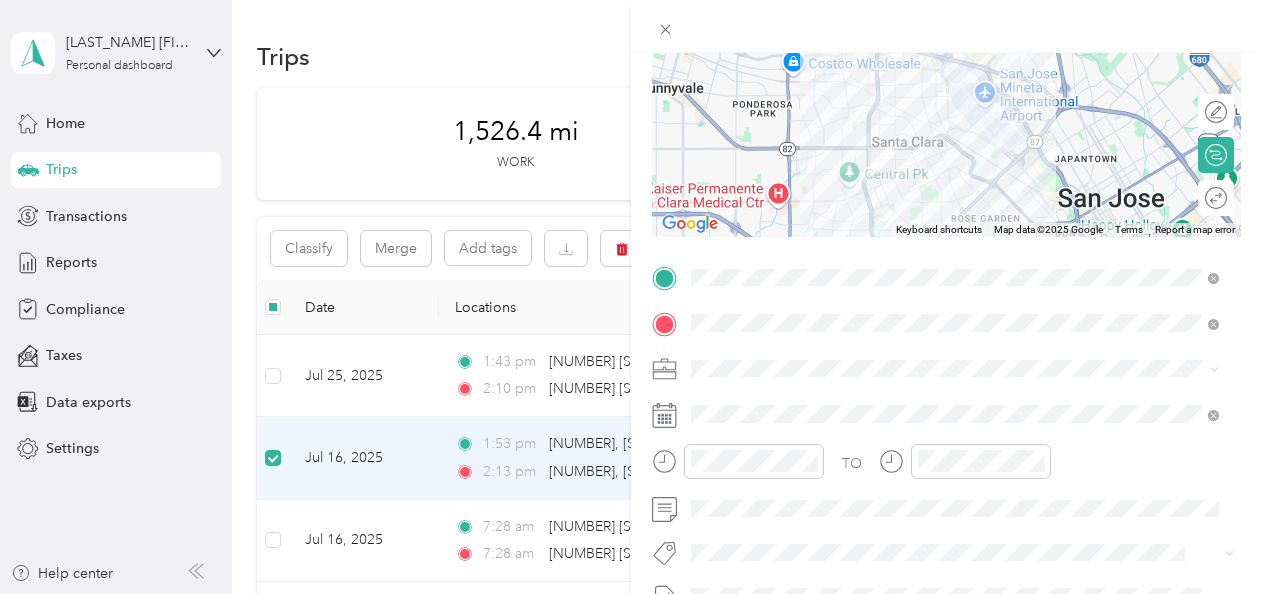 scroll, scrollTop: 220, scrollLeft: 0, axis: vertical 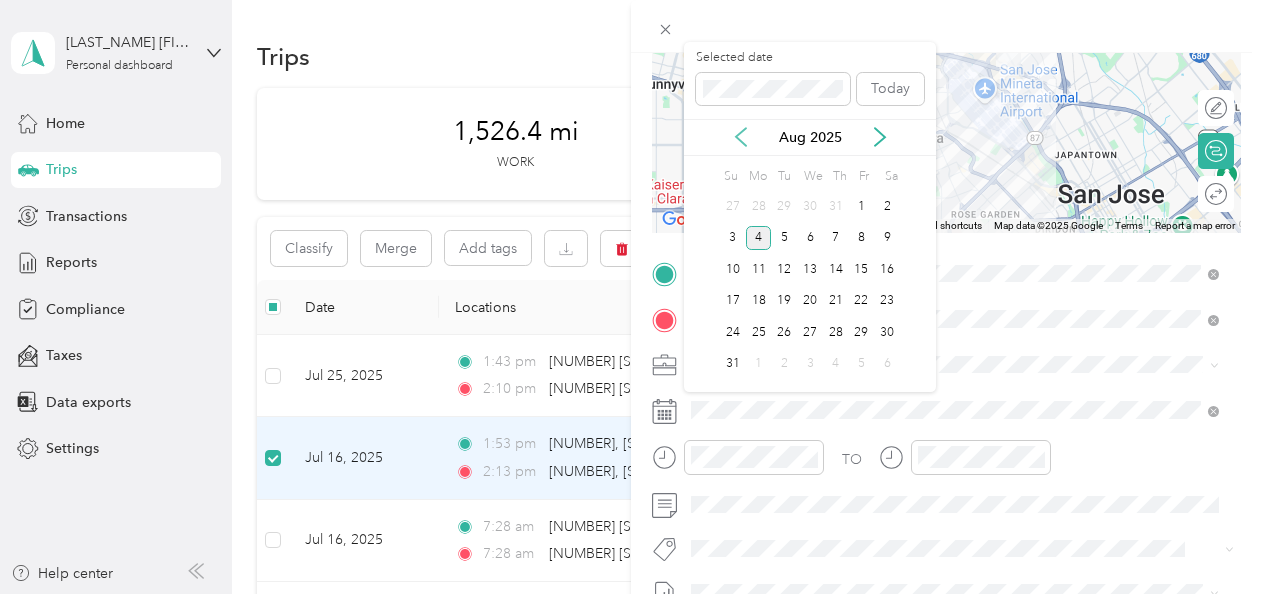 click 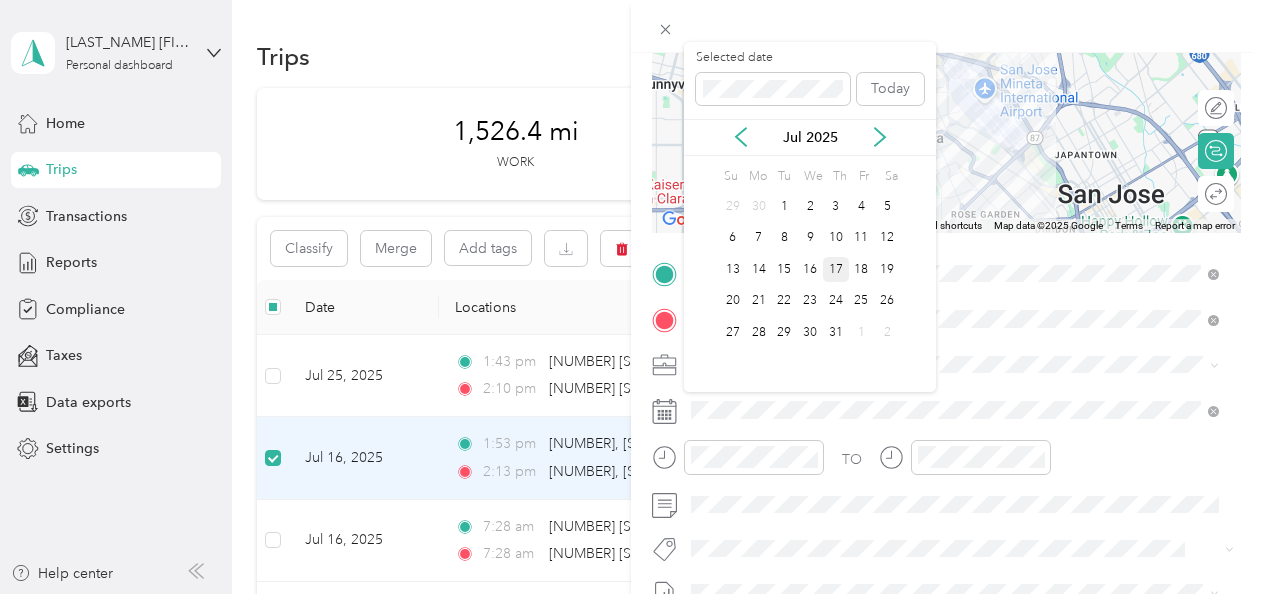 click on "17" at bounding box center [836, 269] 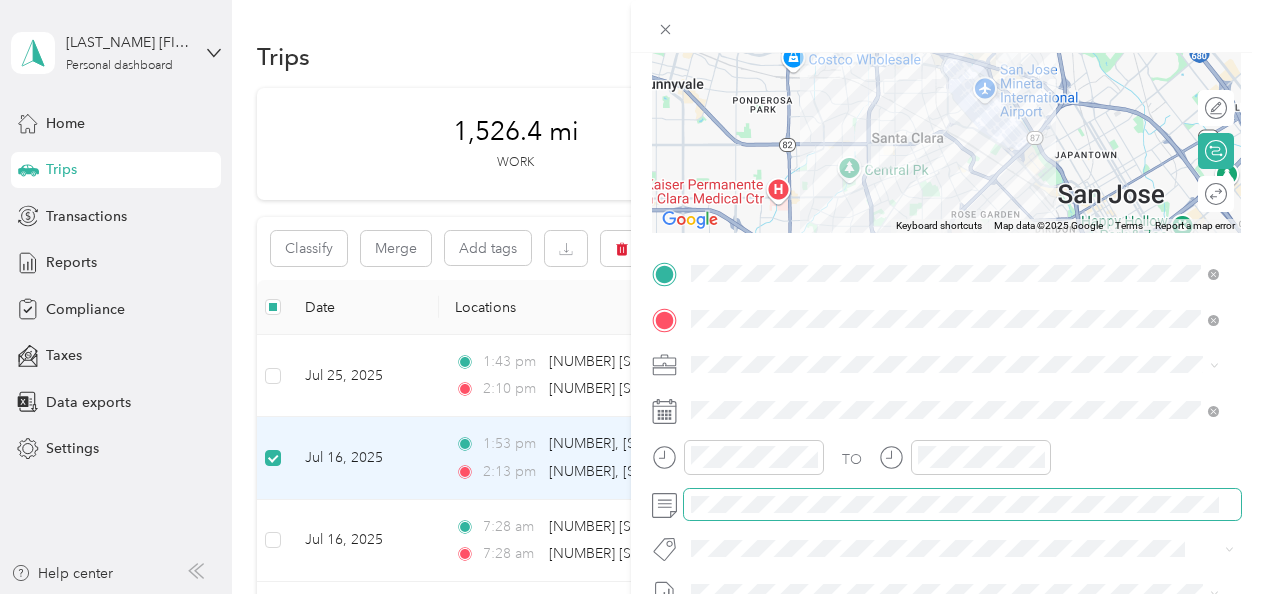click at bounding box center [962, 505] 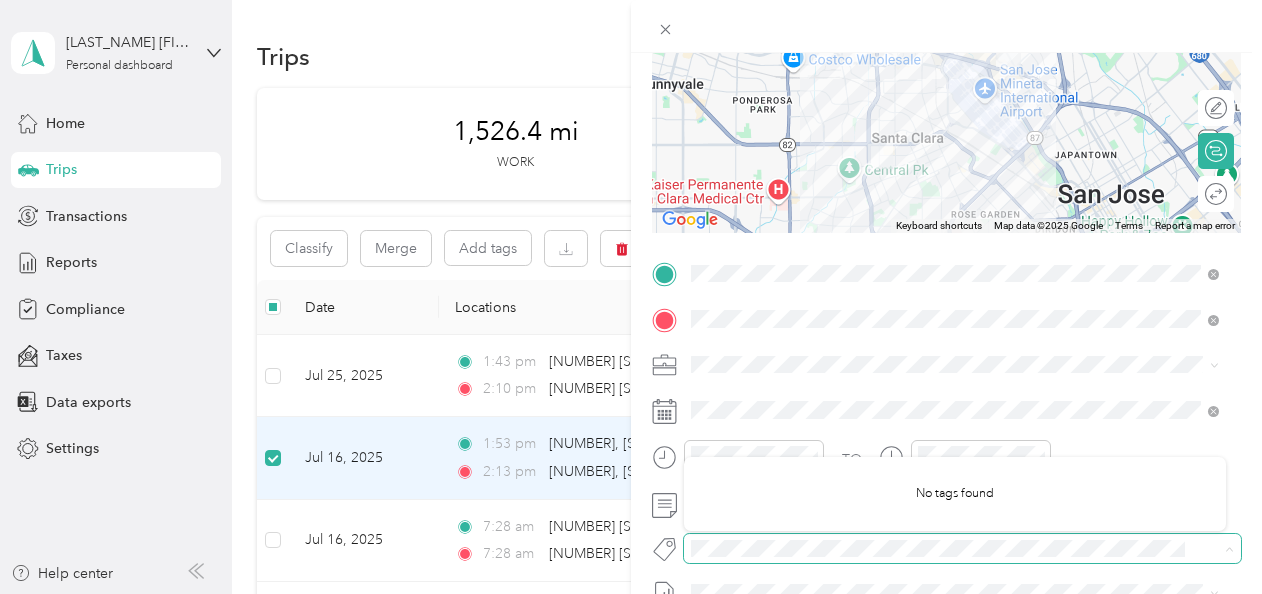 click at bounding box center [946, 548] 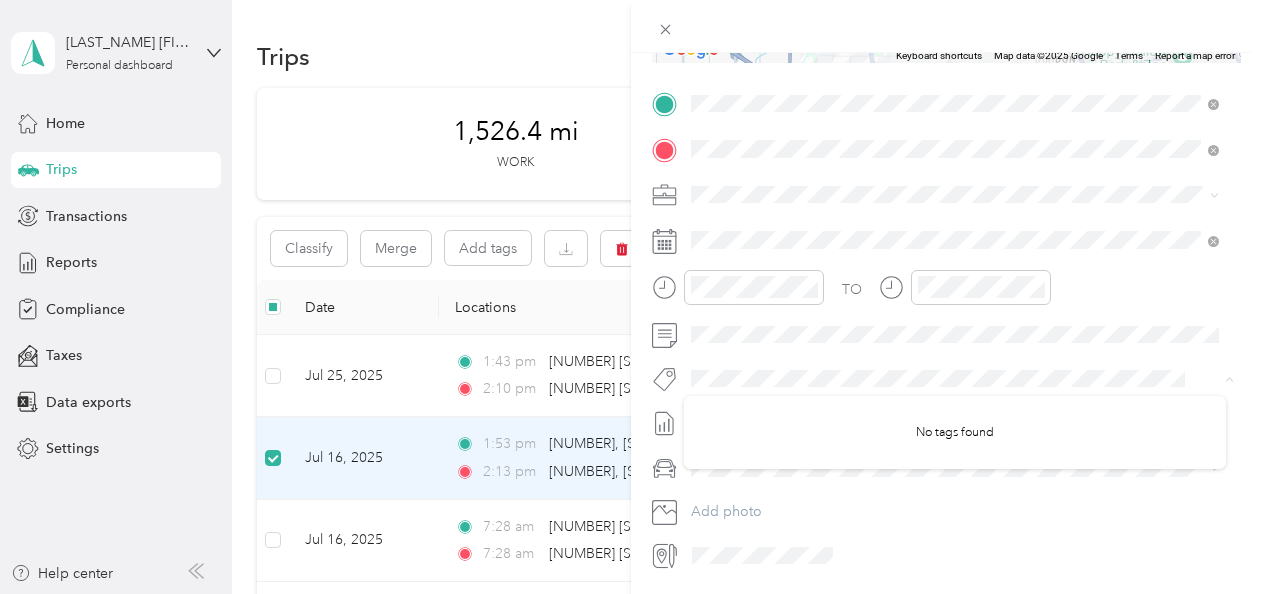 scroll, scrollTop: 455, scrollLeft: 0, axis: vertical 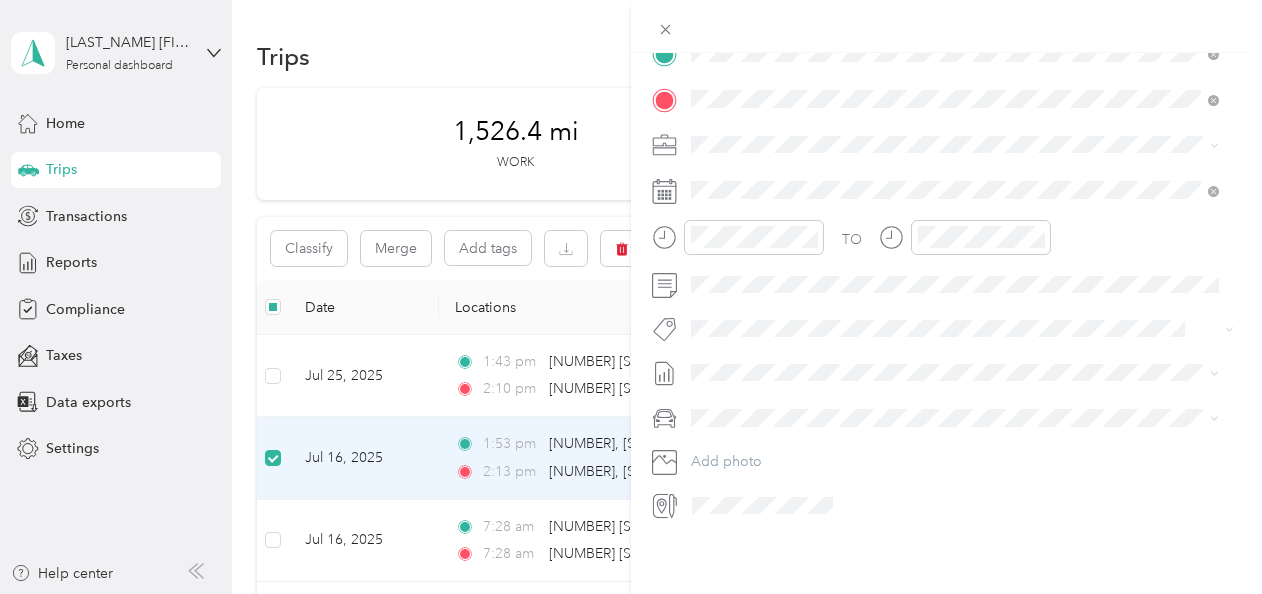 click on "BMW 5-Series" at bounding box center [955, 437] 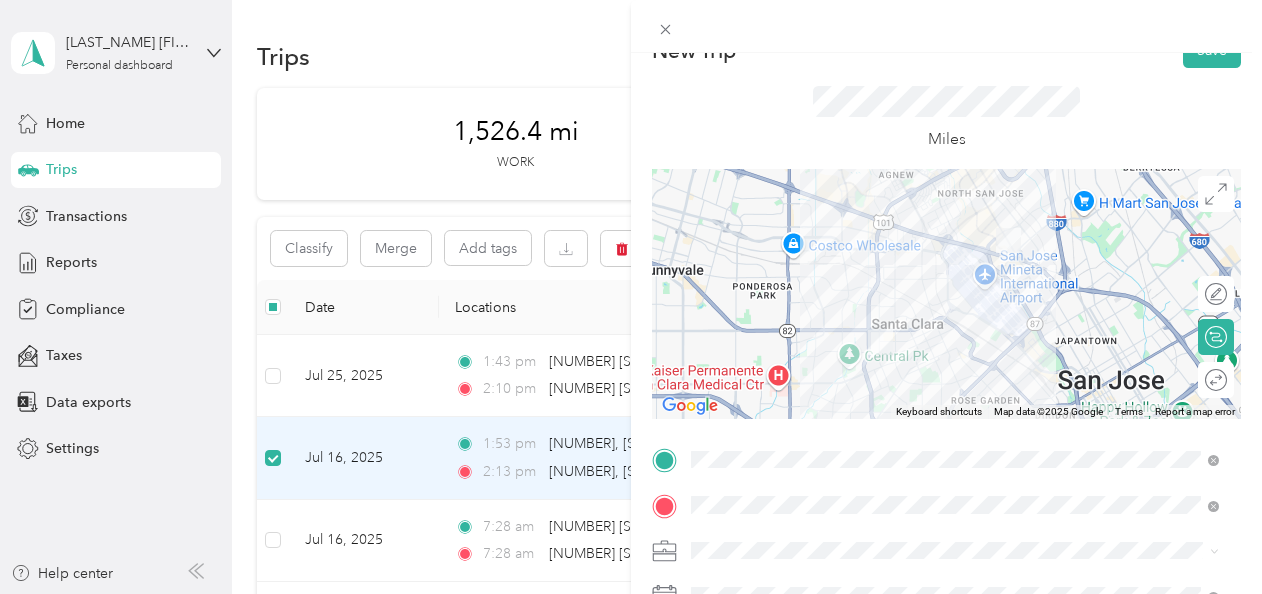 scroll, scrollTop: 0, scrollLeft: 0, axis: both 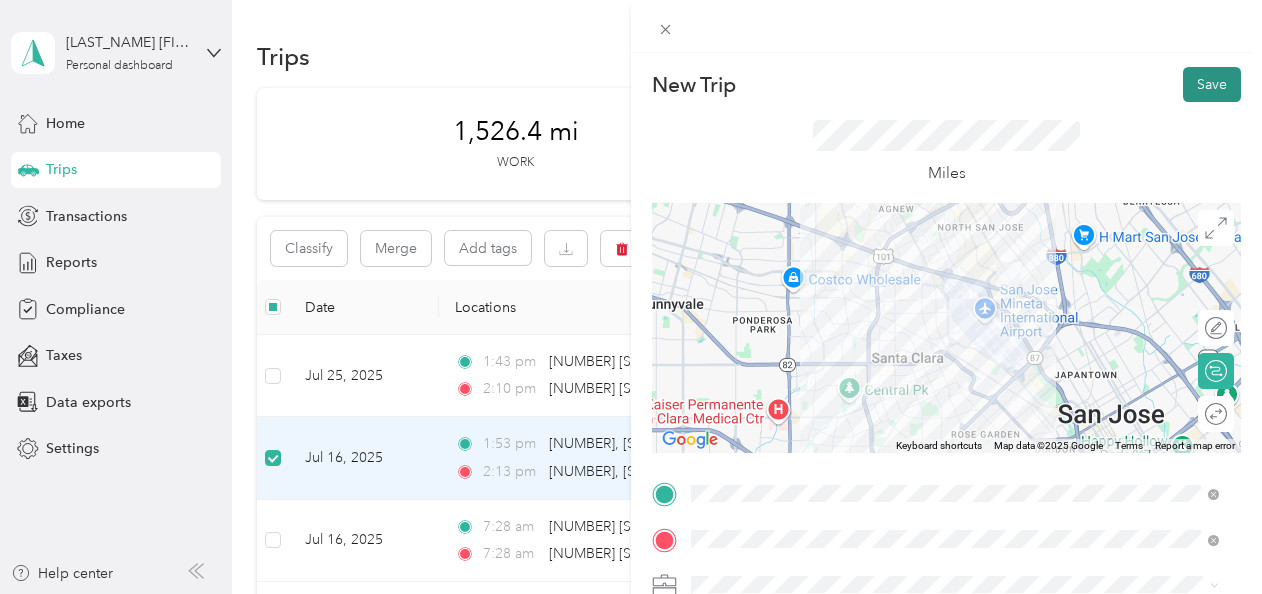 click on "Save" at bounding box center [1212, 84] 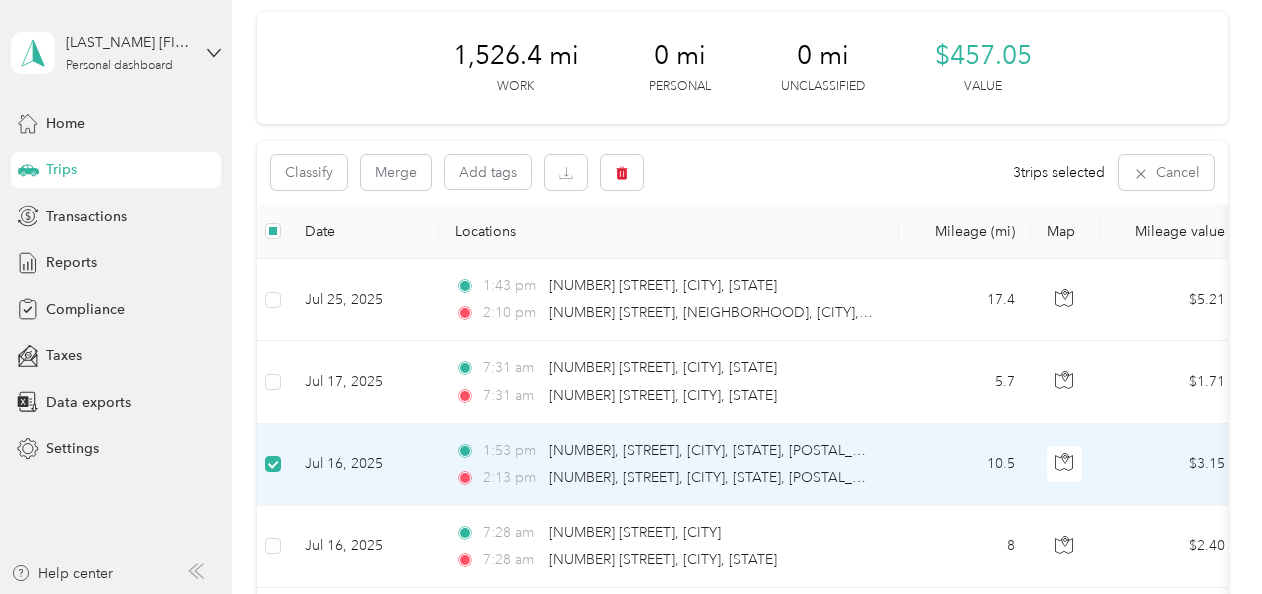scroll, scrollTop: 0, scrollLeft: 0, axis: both 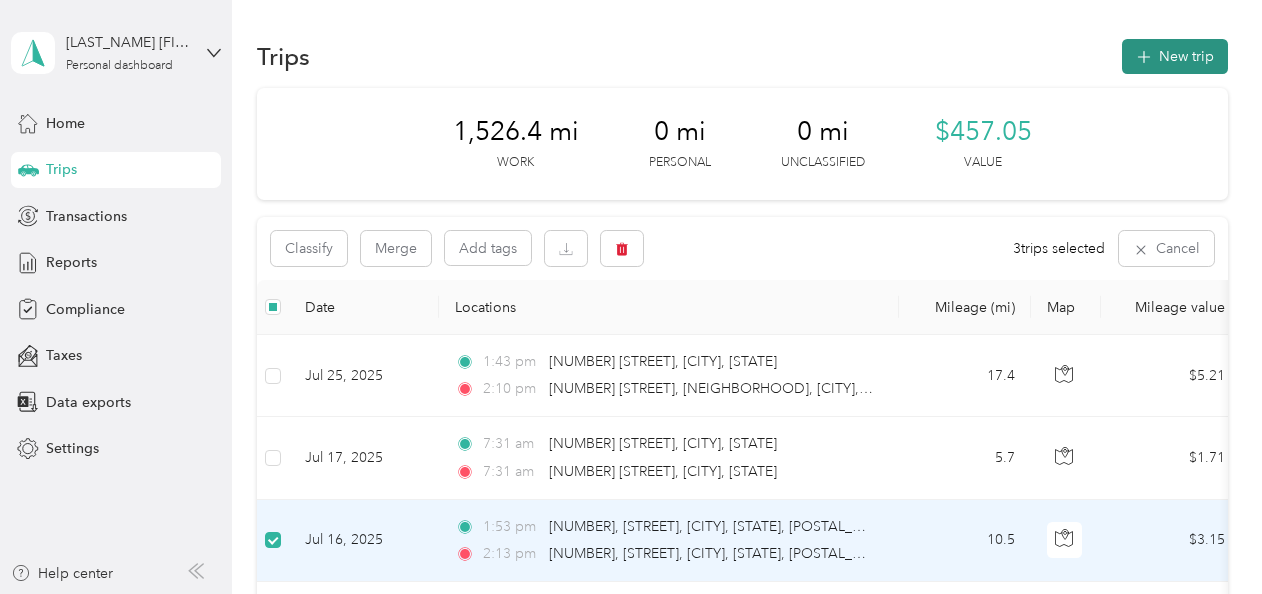 click on "New trip" at bounding box center [1175, 56] 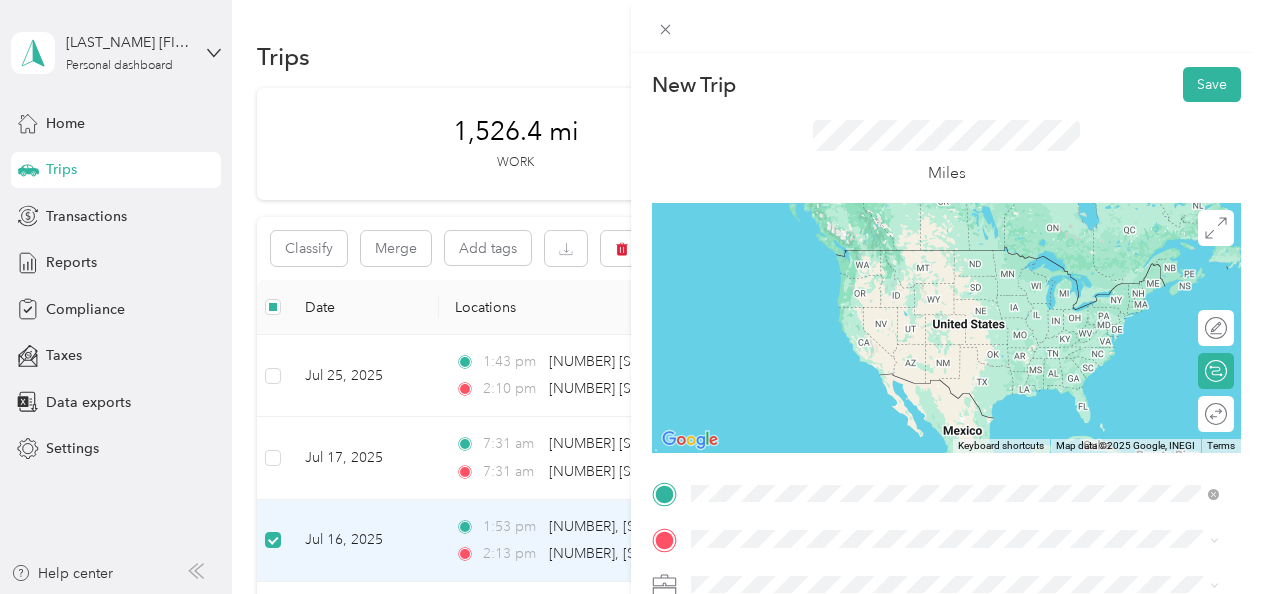 click on "[NUMBER] [STREET], [CITY], [STATE] [POSTAL_CODE], [COUNTRY]" at bounding box center [940, 439] 